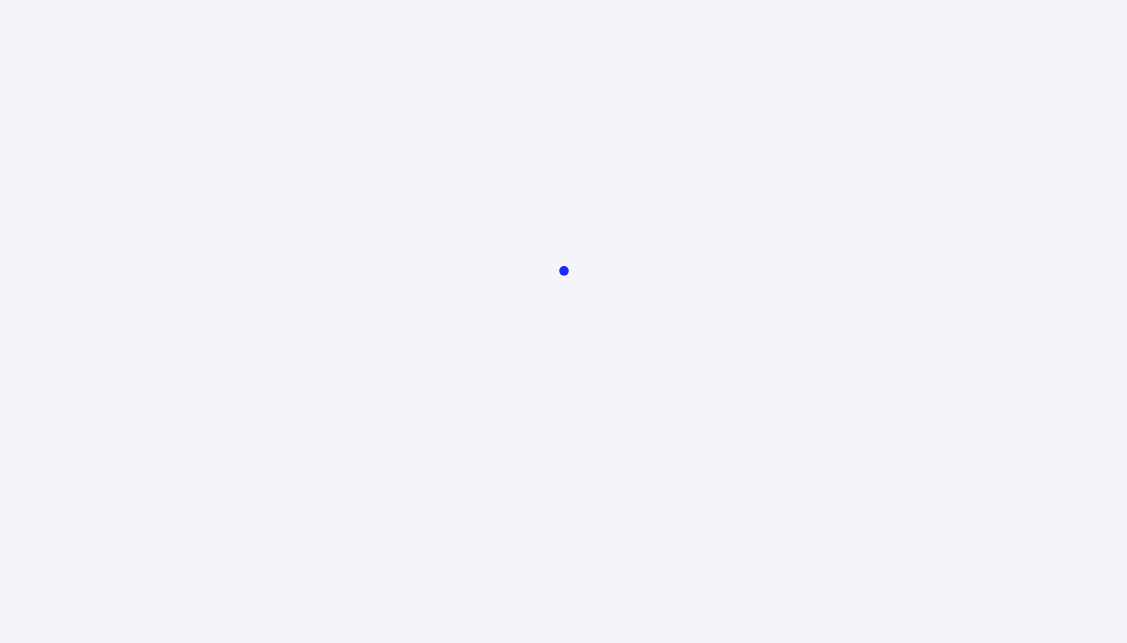 scroll, scrollTop: 0, scrollLeft: 0, axis: both 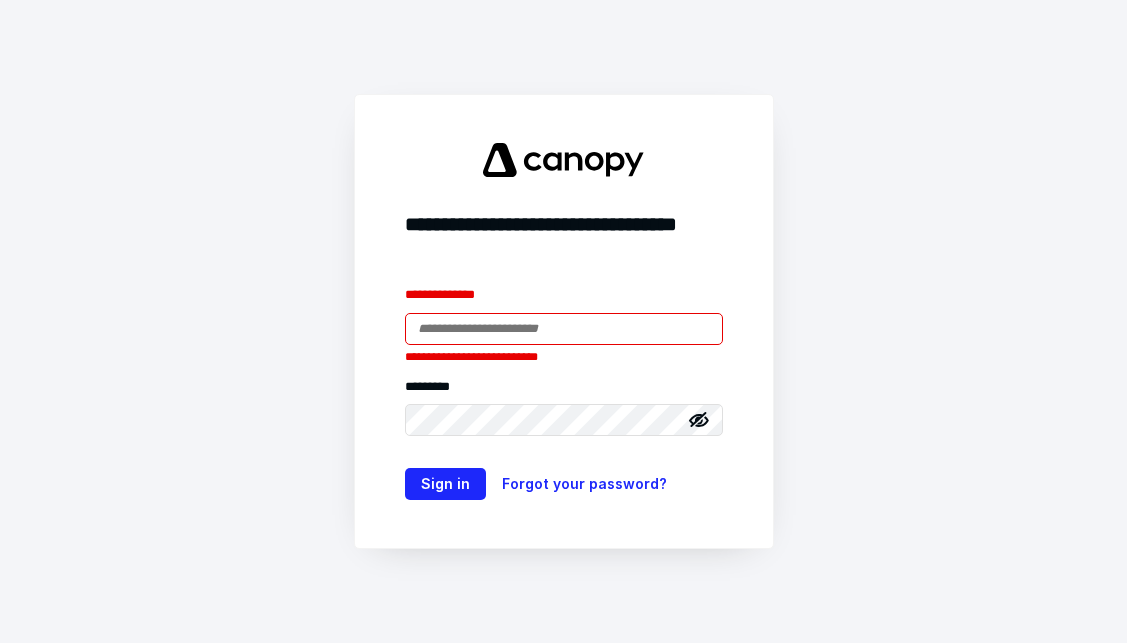 type on "**********" 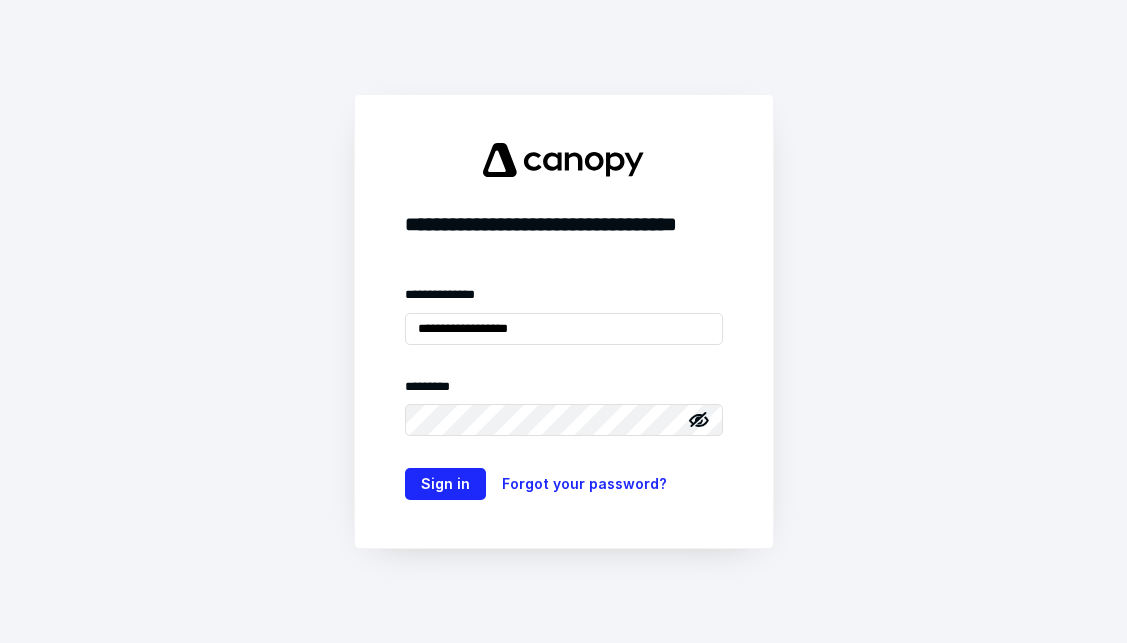 click on "**********" at bounding box center [564, 321] 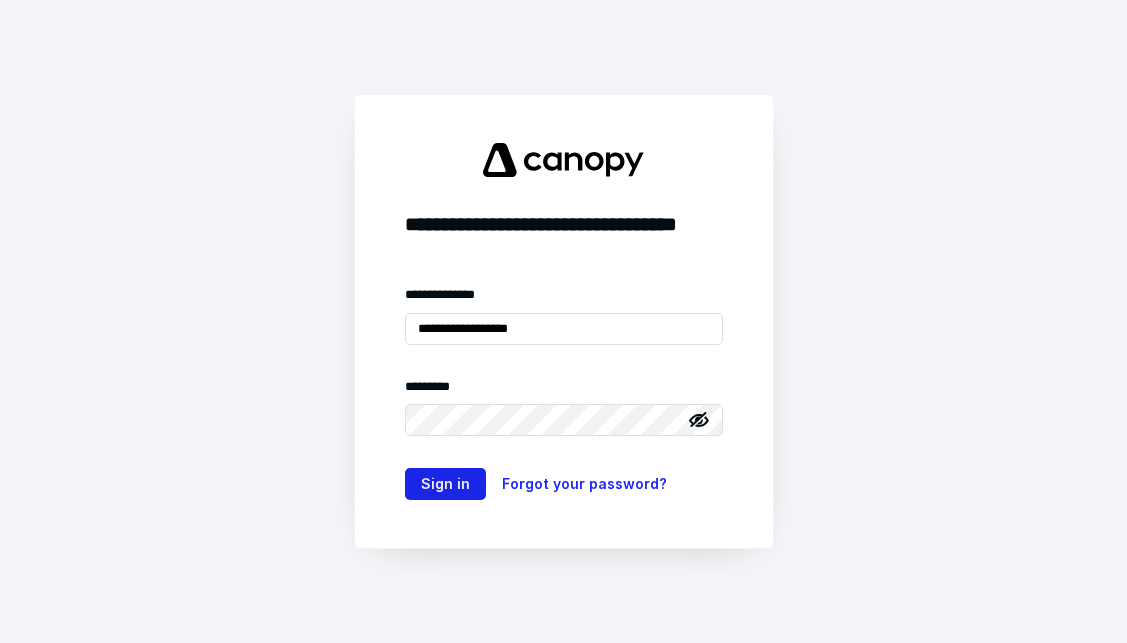 click on "Sign in" at bounding box center (445, 484) 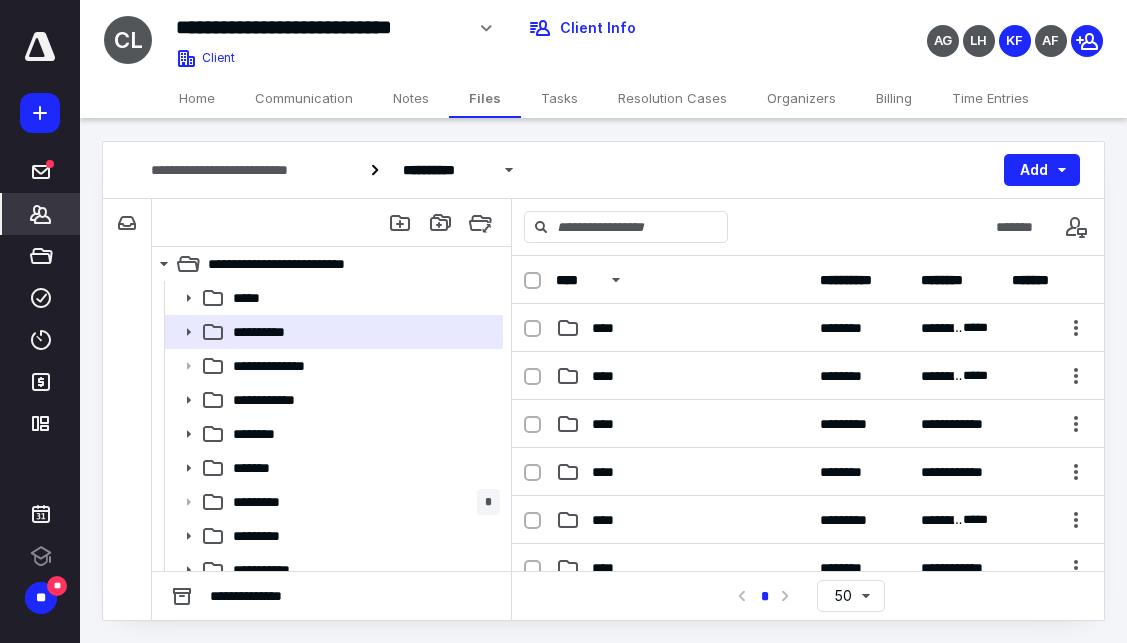 click 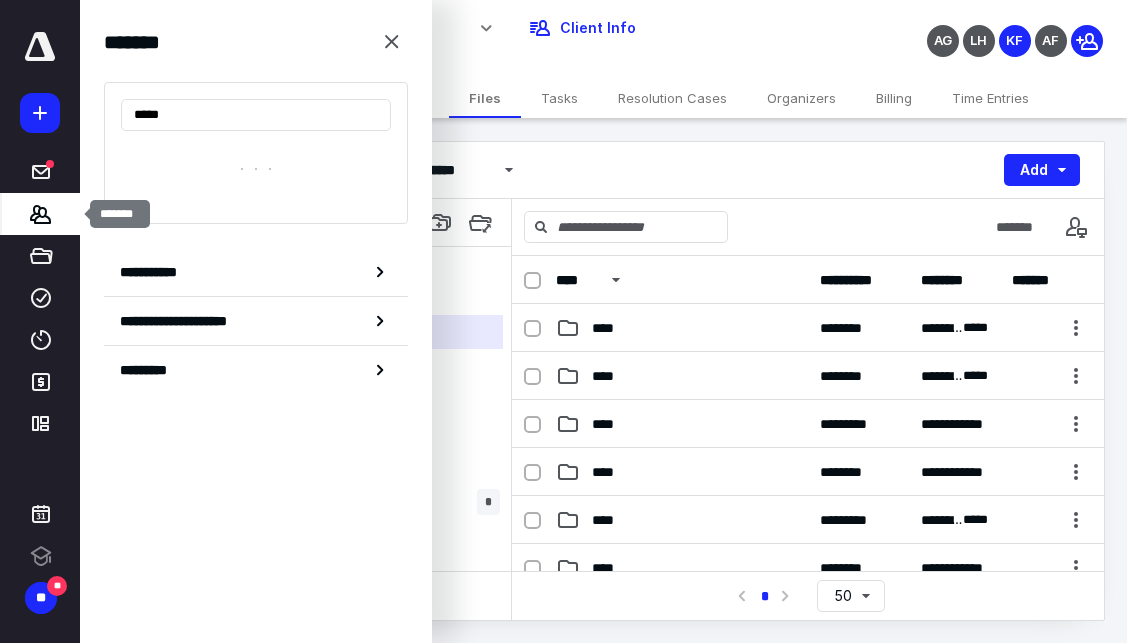 type on "*****" 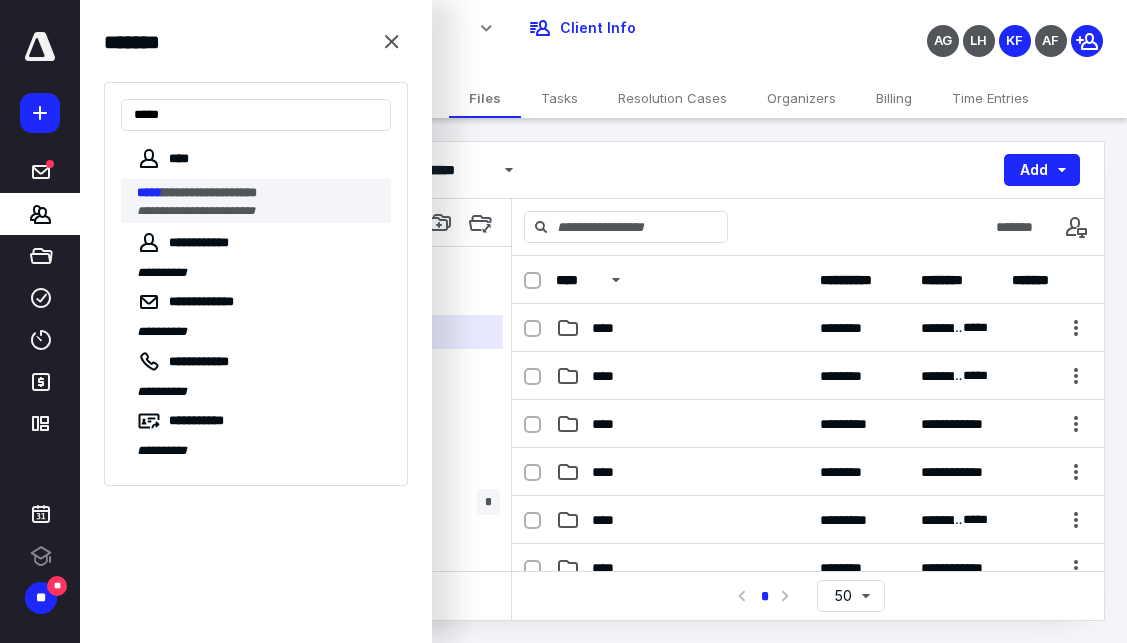 click on "**********" at bounding box center (196, 211) 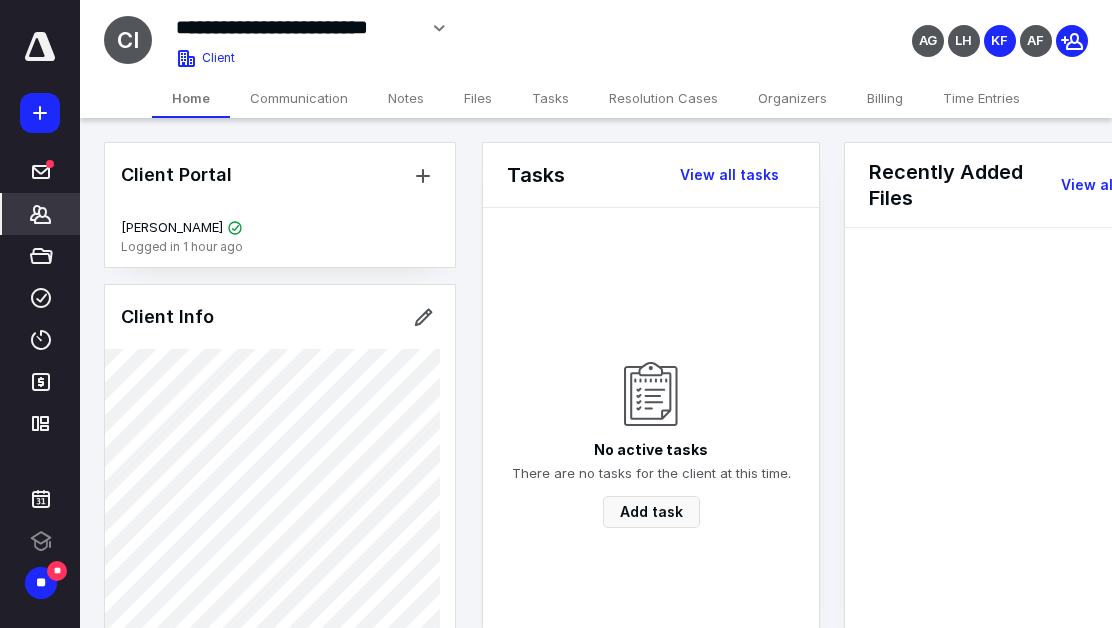 click on "Files" at bounding box center (478, 98) 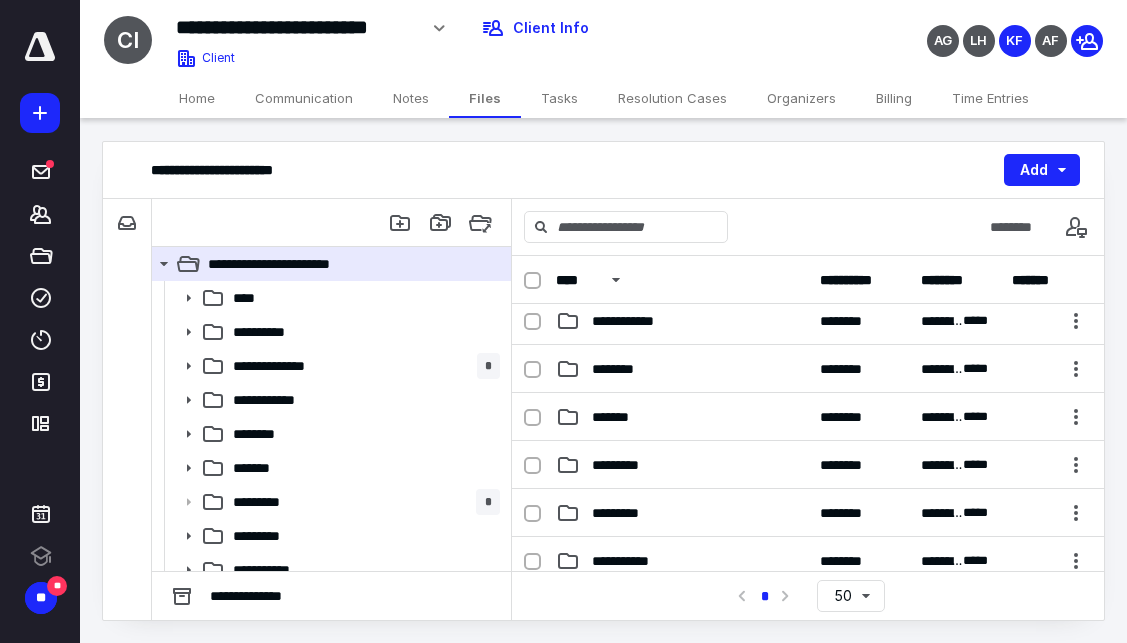 scroll, scrollTop: 200, scrollLeft: 0, axis: vertical 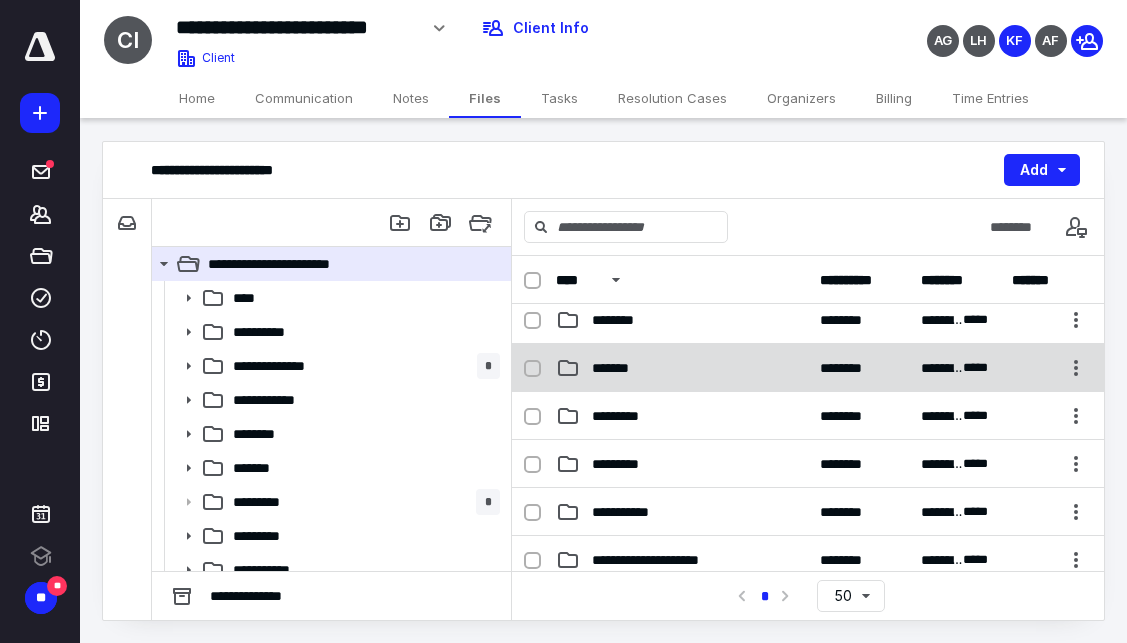 click on "**********" at bounding box center [808, 368] 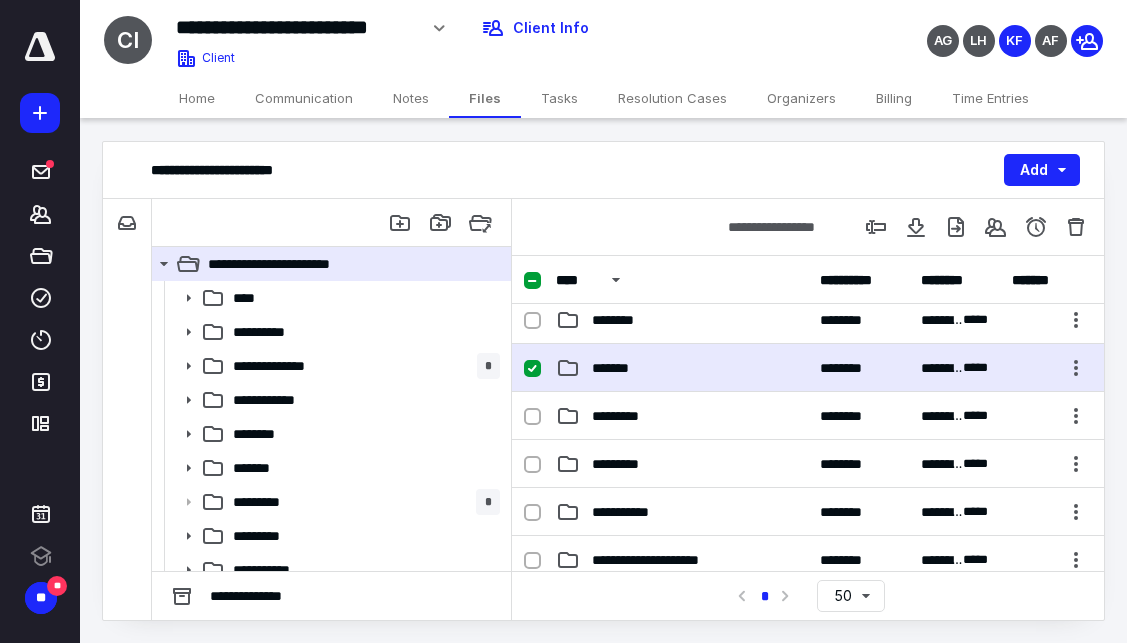 click on "**********" at bounding box center (808, 368) 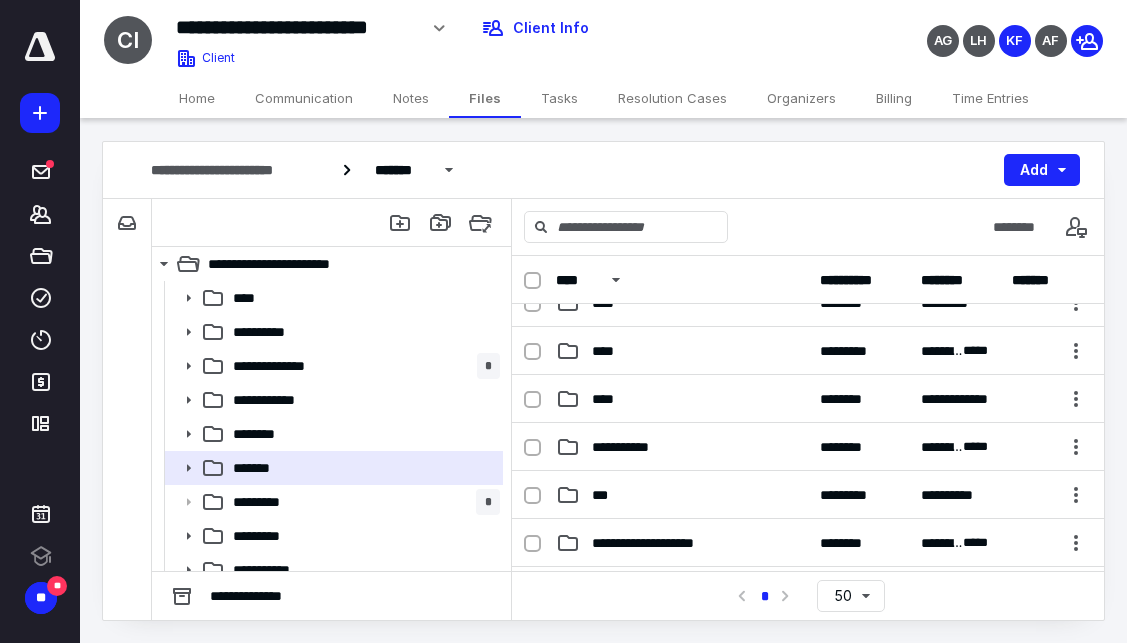 scroll, scrollTop: 300, scrollLeft: 0, axis: vertical 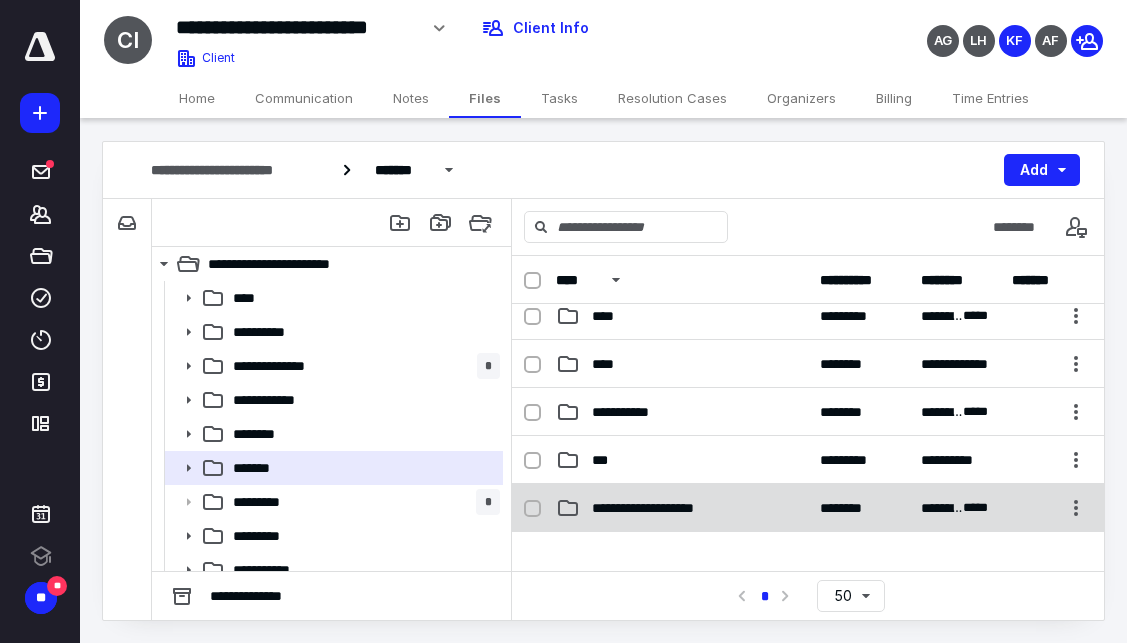 click on "**********" at bounding box center [808, 508] 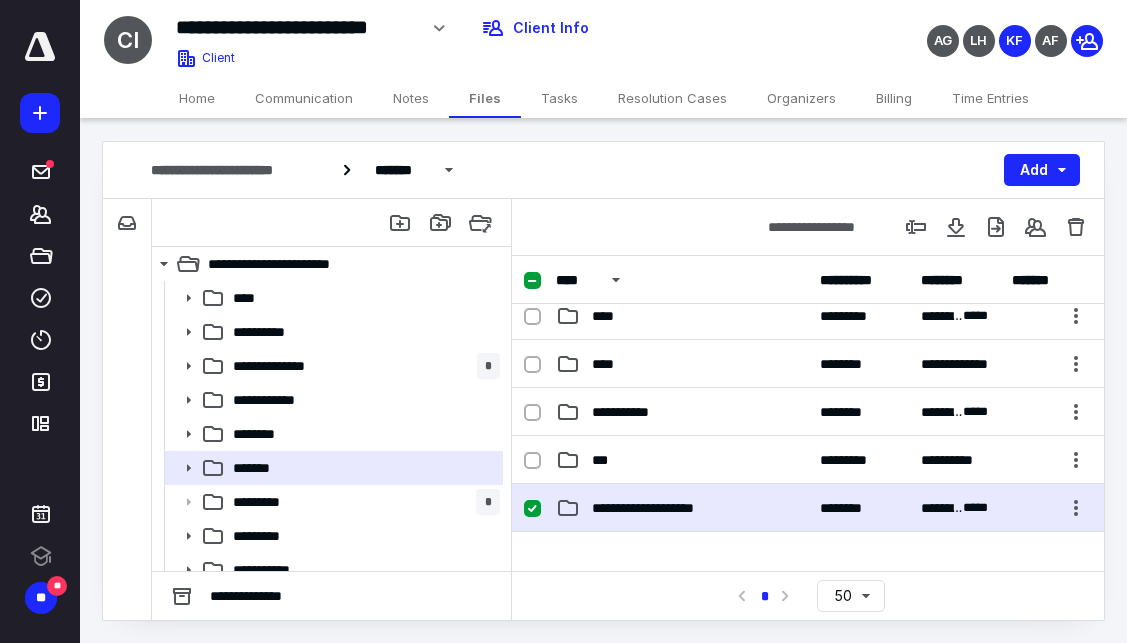 click on "**********" at bounding box center [808, 508] 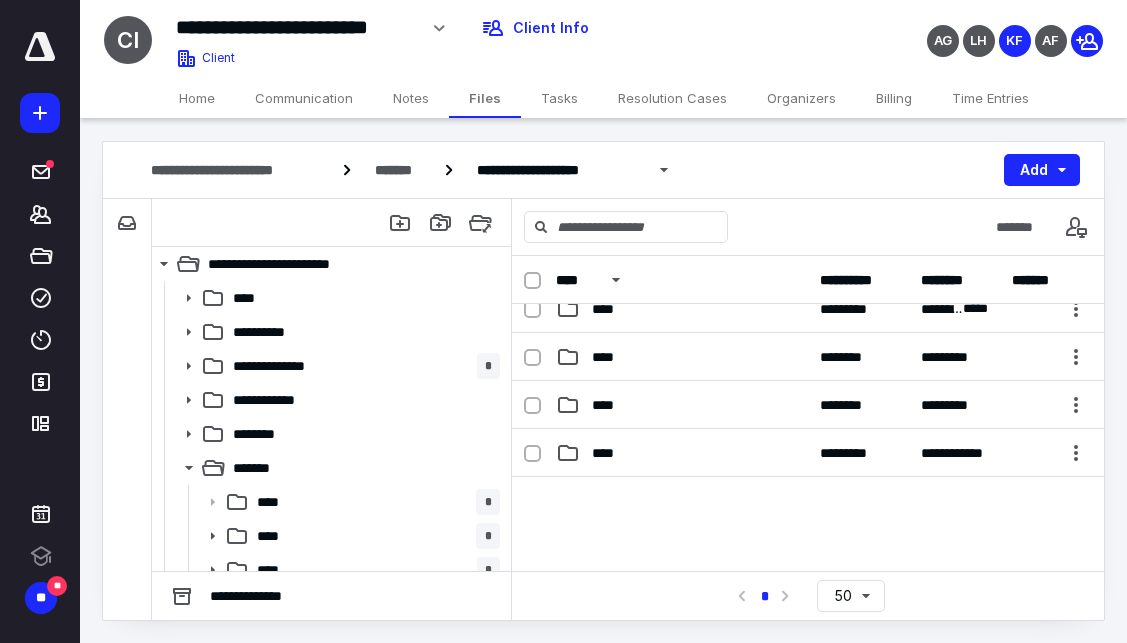 scroll, scrollTop: 200, scrollLeft: 0, axis: vertical 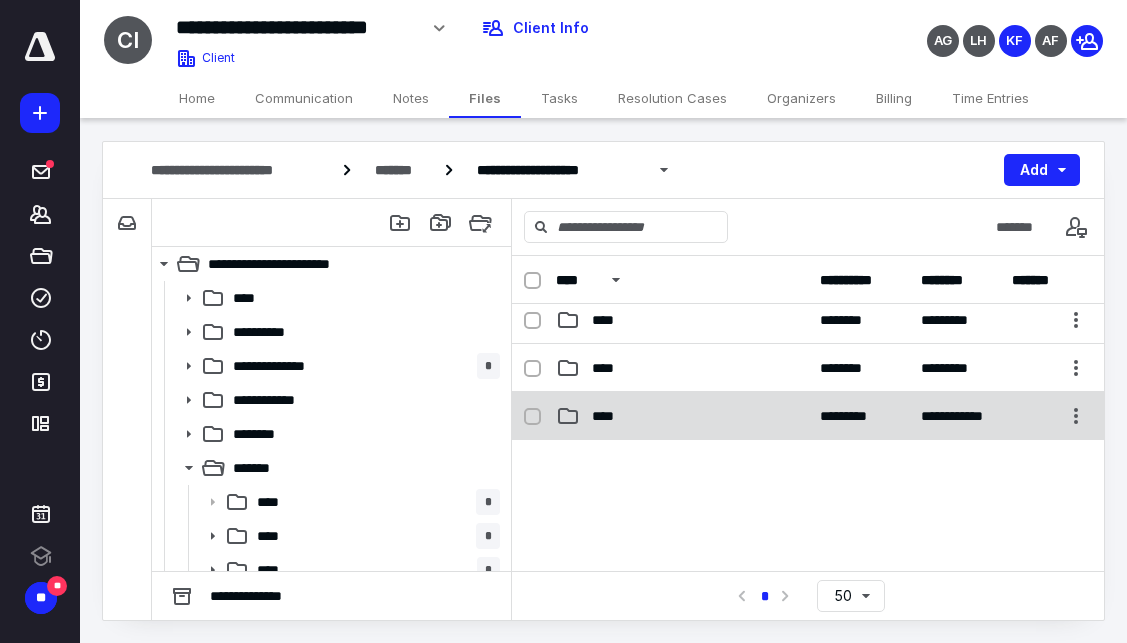 click on "**********" at bounding box center [808, 416] 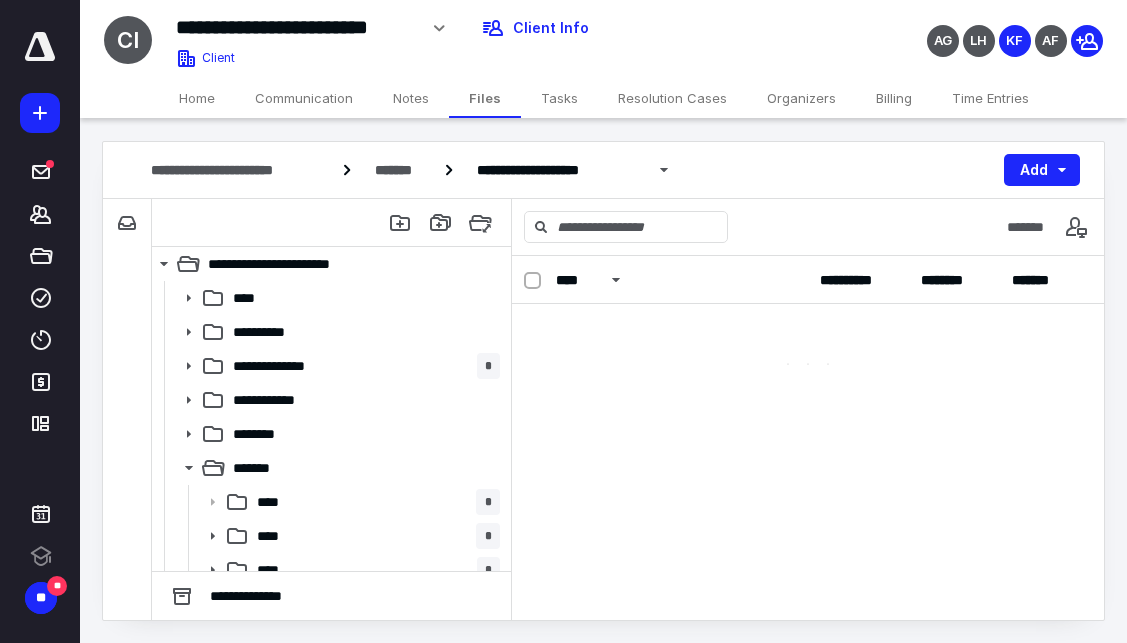 scroll, scrollTop: 0, scrollLeft: 0, axis: both 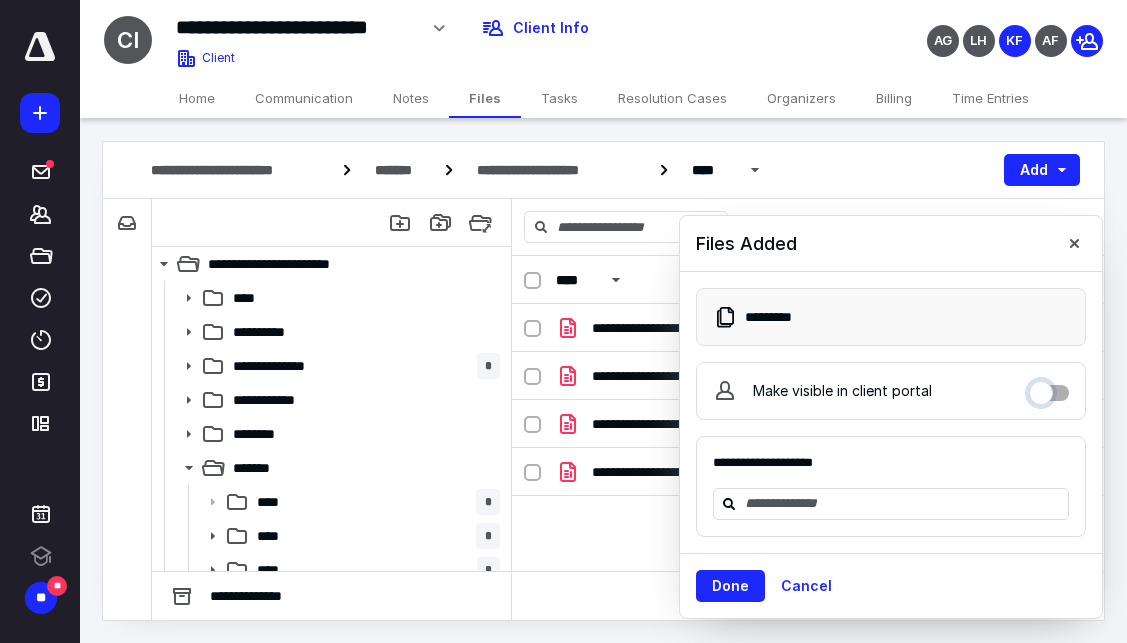 click on "Make visible in client portal" at bounding box center (1049, 388) 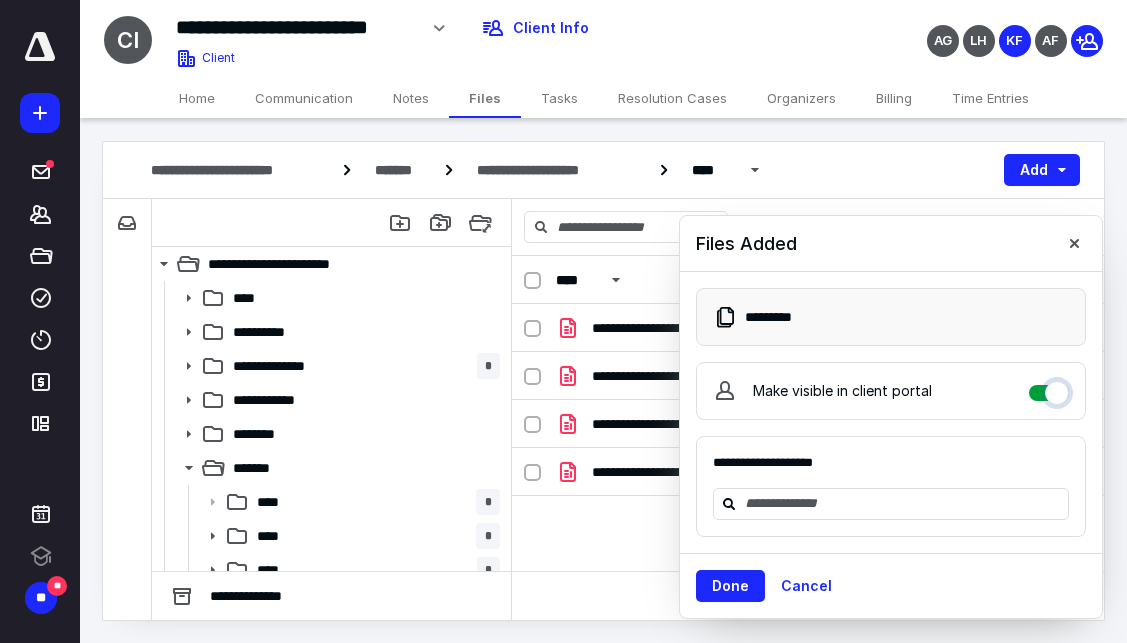 checkbox on "****" 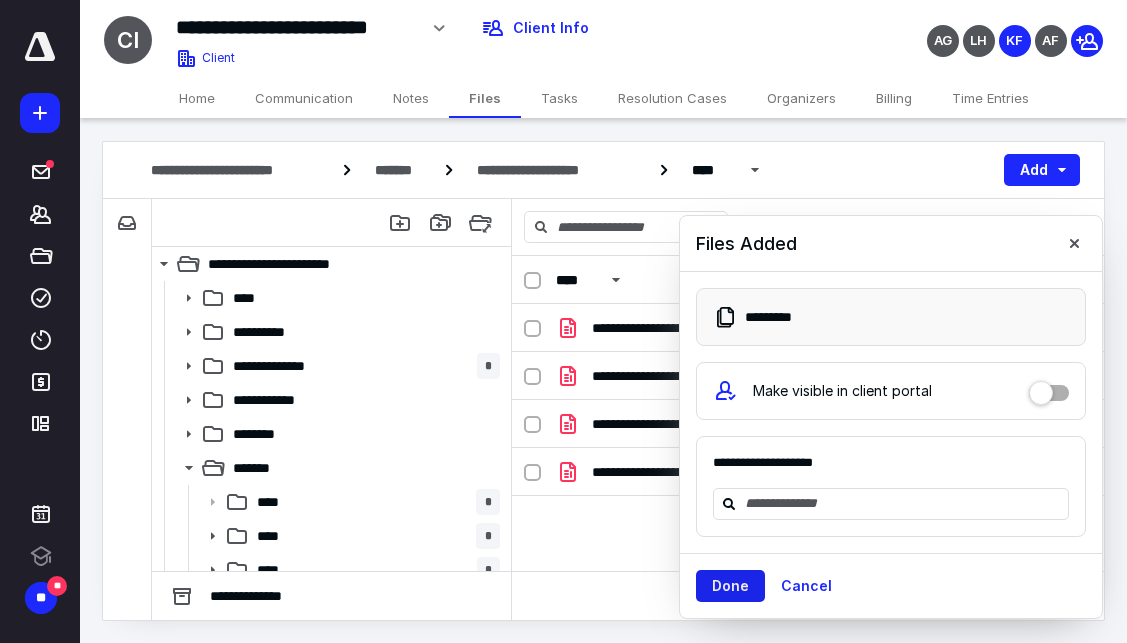 click on "Done" at bounding box center (730, 586) 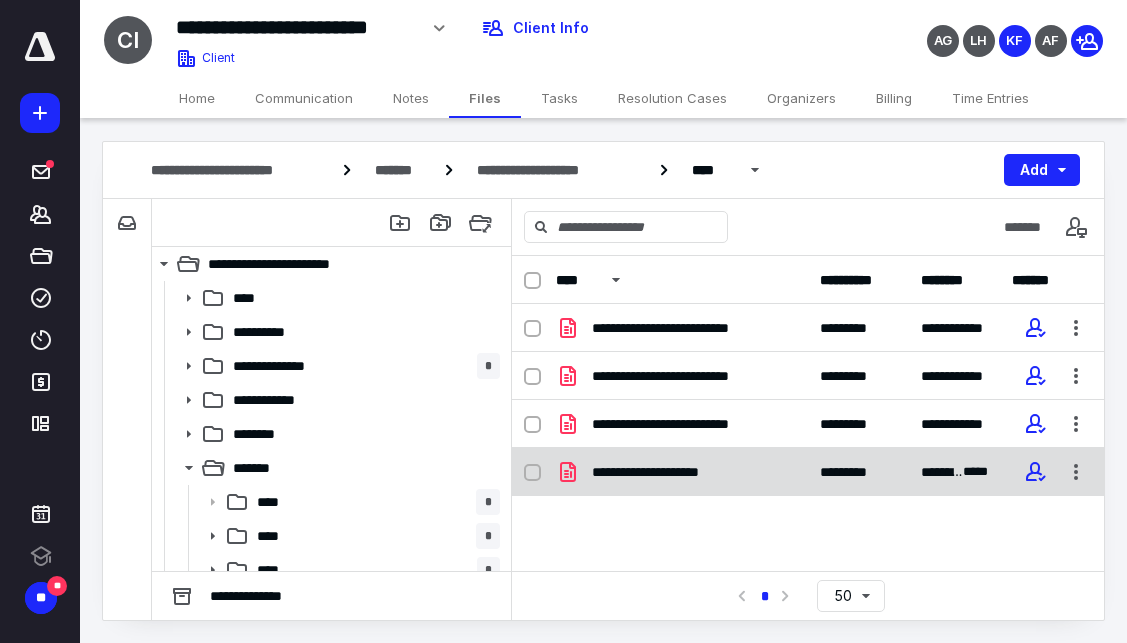checkbox on "true" 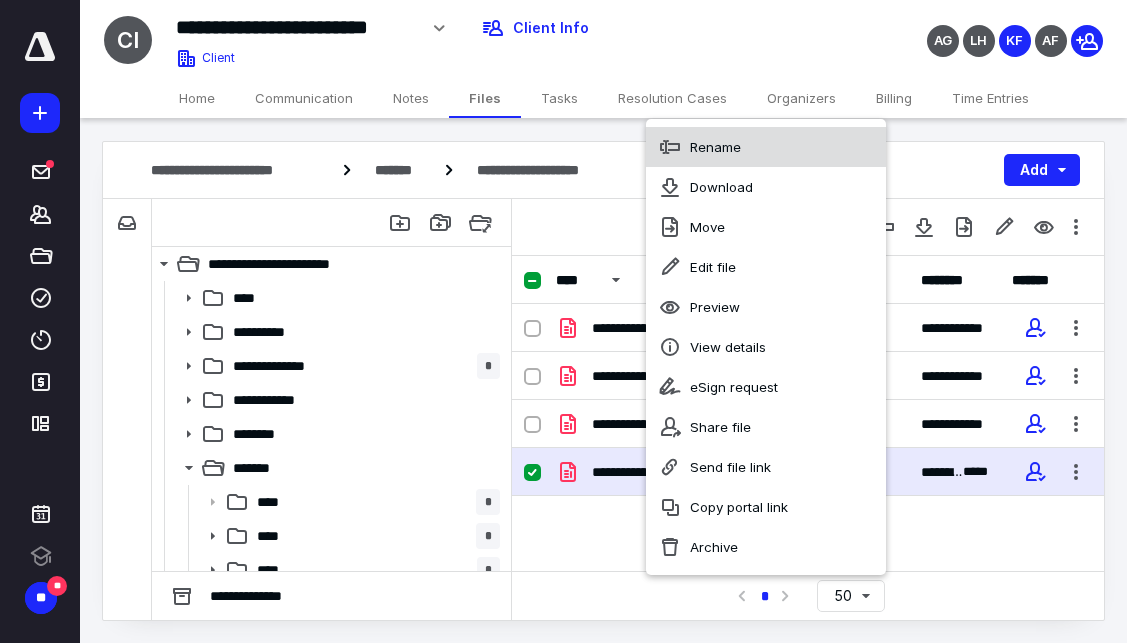 click on "Rename" at bounding box center (715, 147) 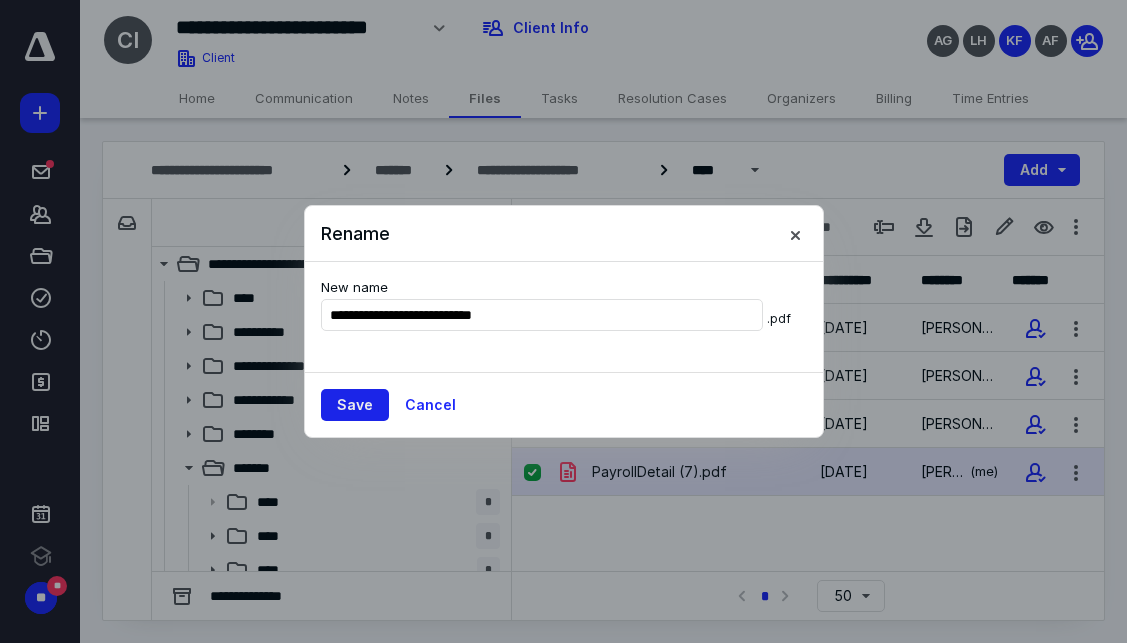 type on "**********" 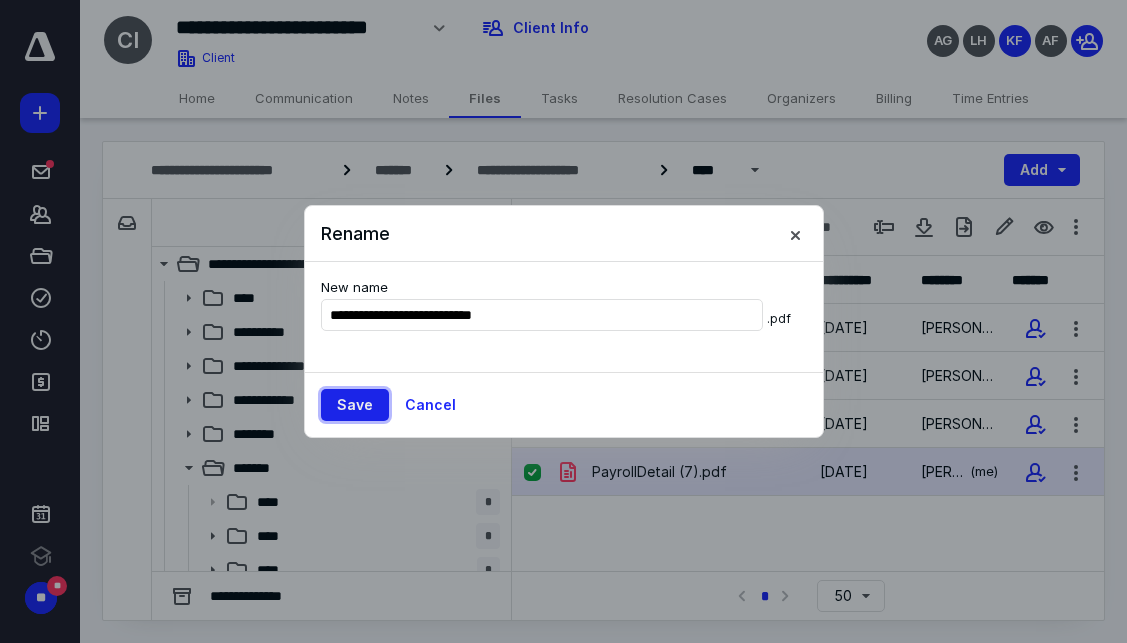 click on "Save" at bounding box center (355, 405) 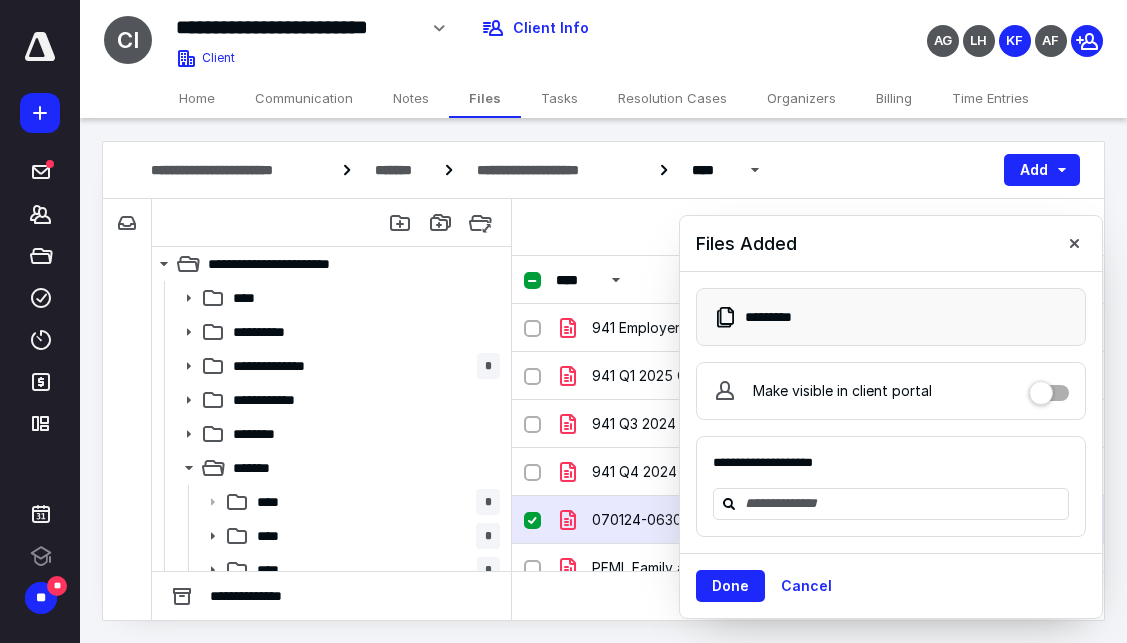 click on "**********" at bounding box center (808, 595) 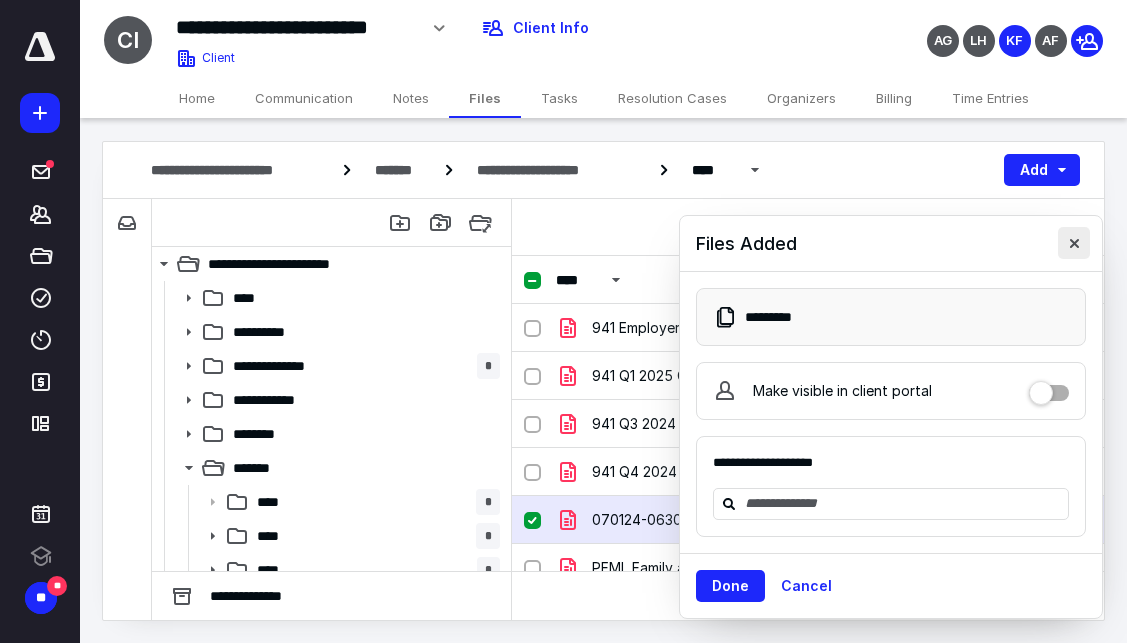 click at bounding box center (1074, 243) 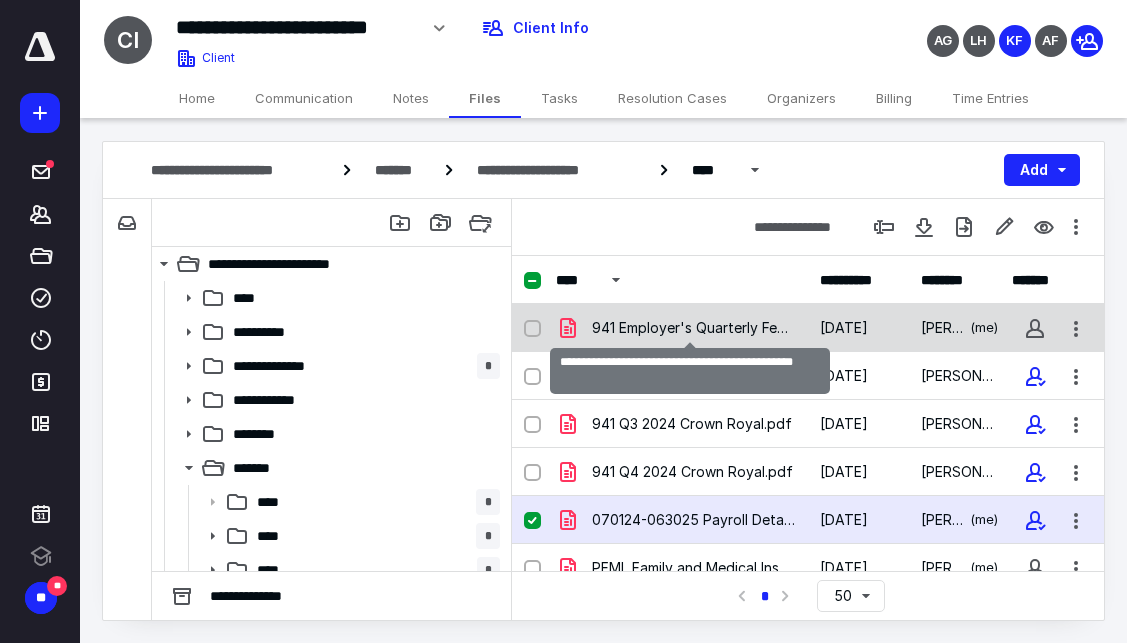 click on "941 Employer's Quarterly Federal Tax Return.pdf" at bounding box center [694, 328] 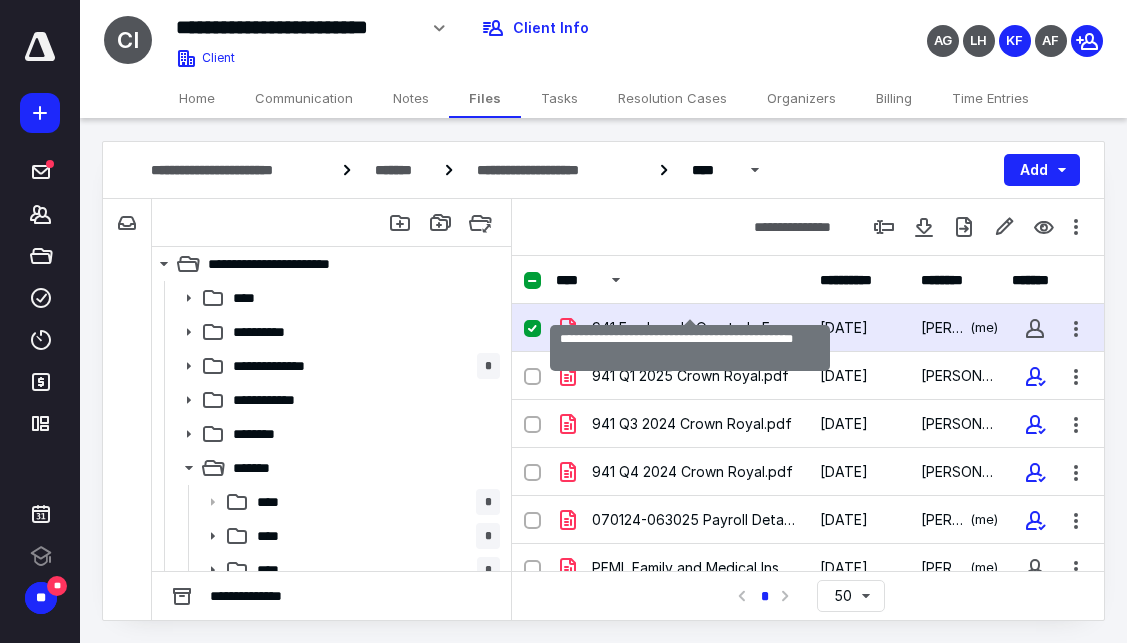 scroll, scrollTop: 100, scrollLeft: 0, axis: vertical 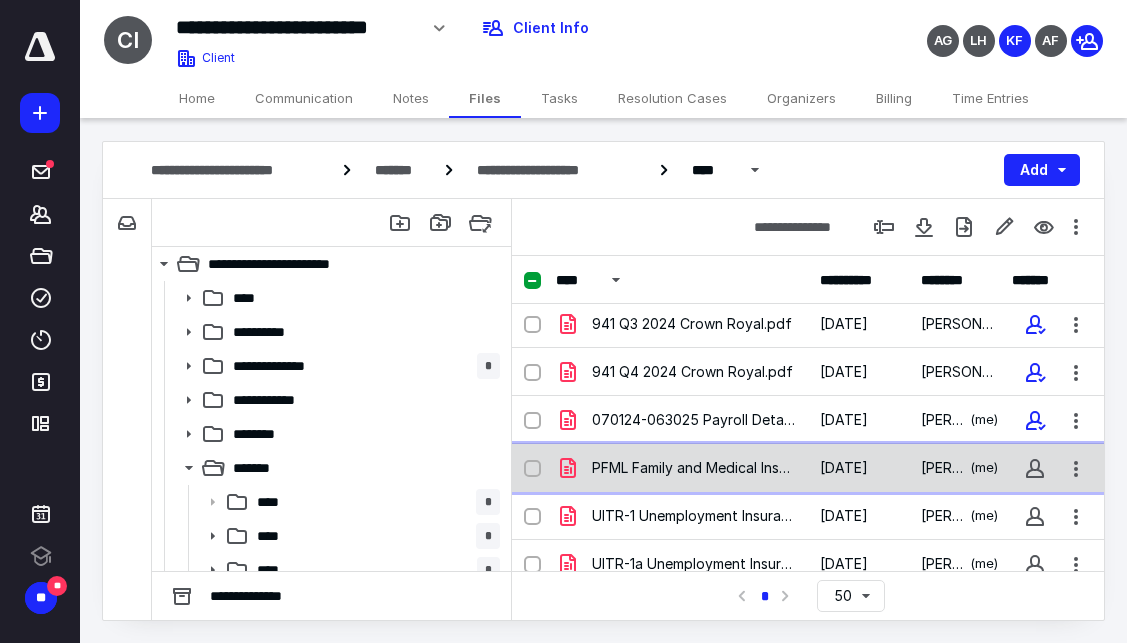 click on "PFML Family and Medical Insurance Report.pdf" at bounding box center (682, 468) 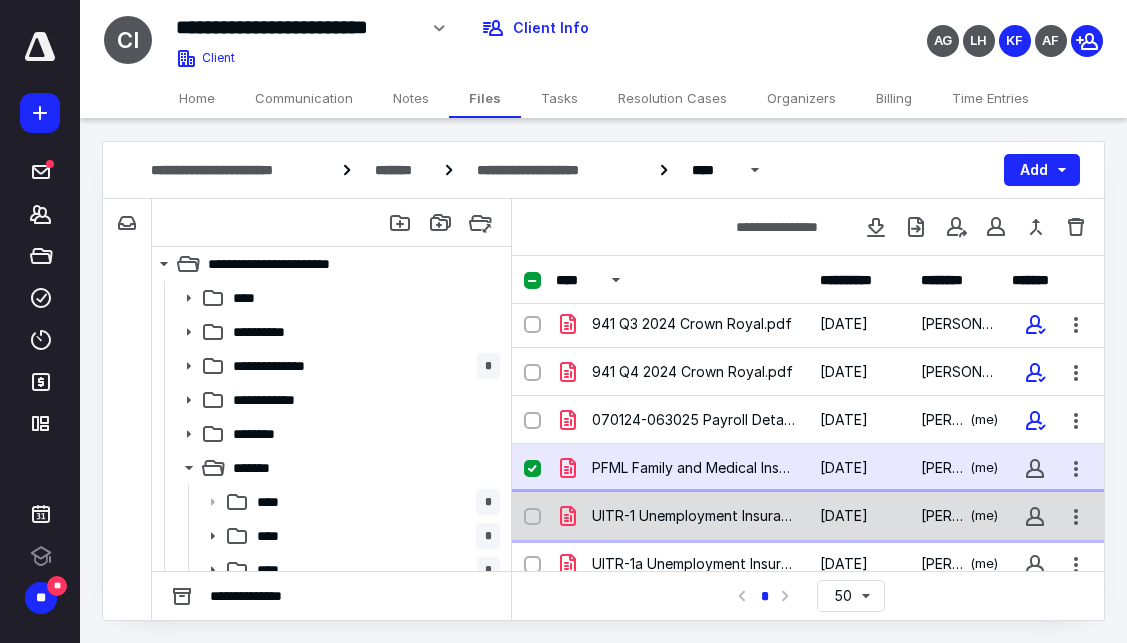 click on "UITR-1 Unemployment Insurance Tax Report.pdf" at bounding box center (694, 516) 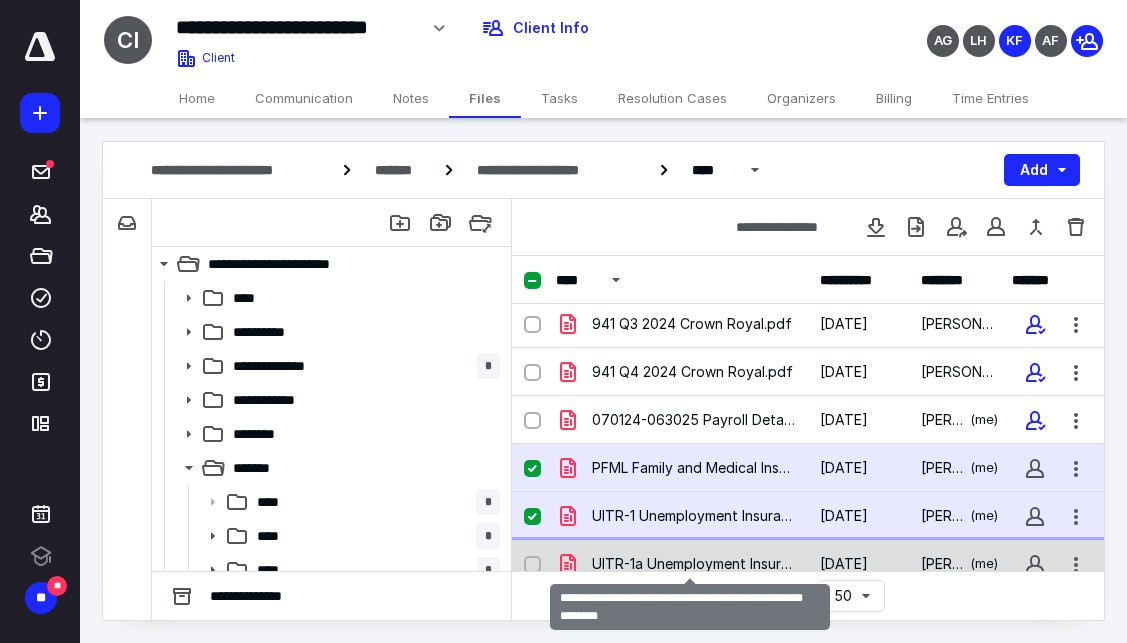 click on "UITR-1a Unemployment Insurance Report of Workers Wages.pdf" at bounding box center (694, 564) 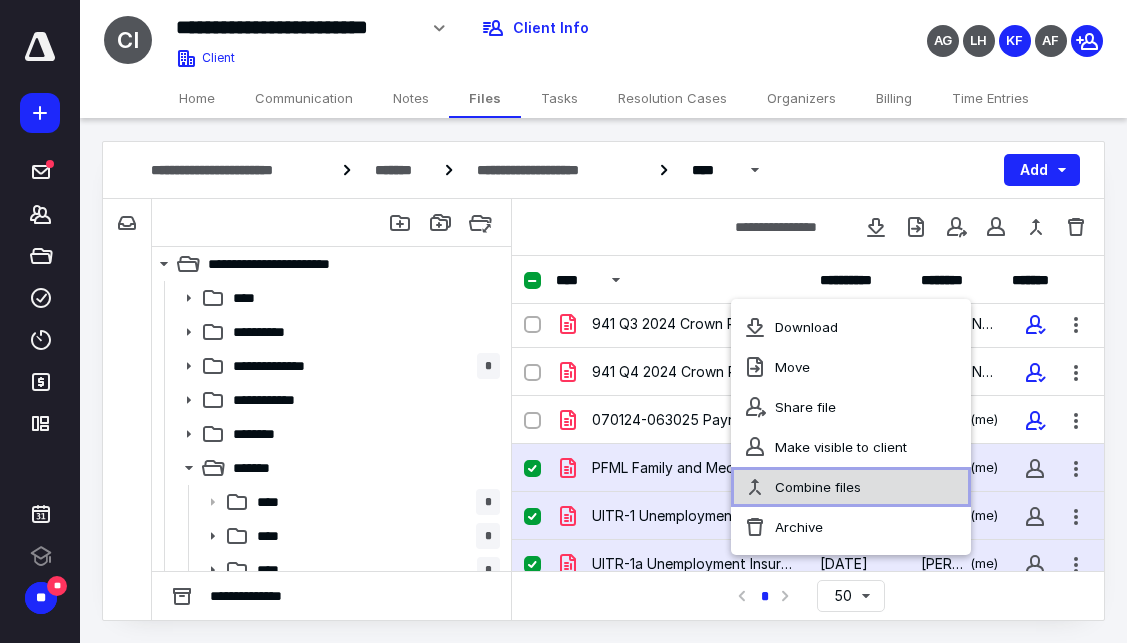 click on "Combine files" at bounding box center [851, 487] 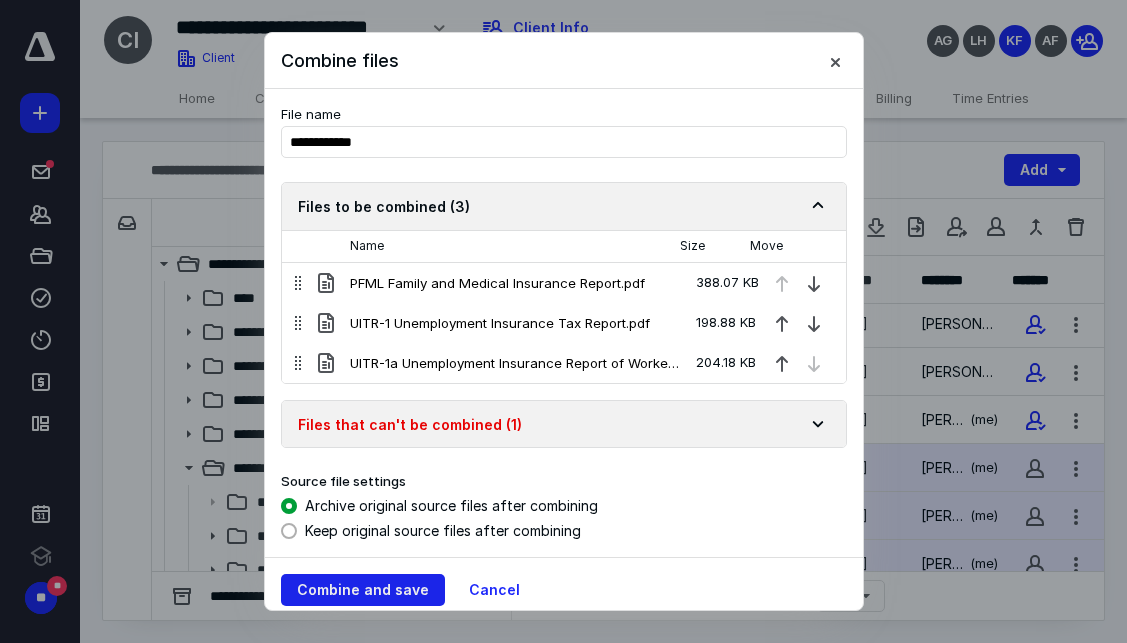 click on "Combine and save" at bounding box center (363, 590) 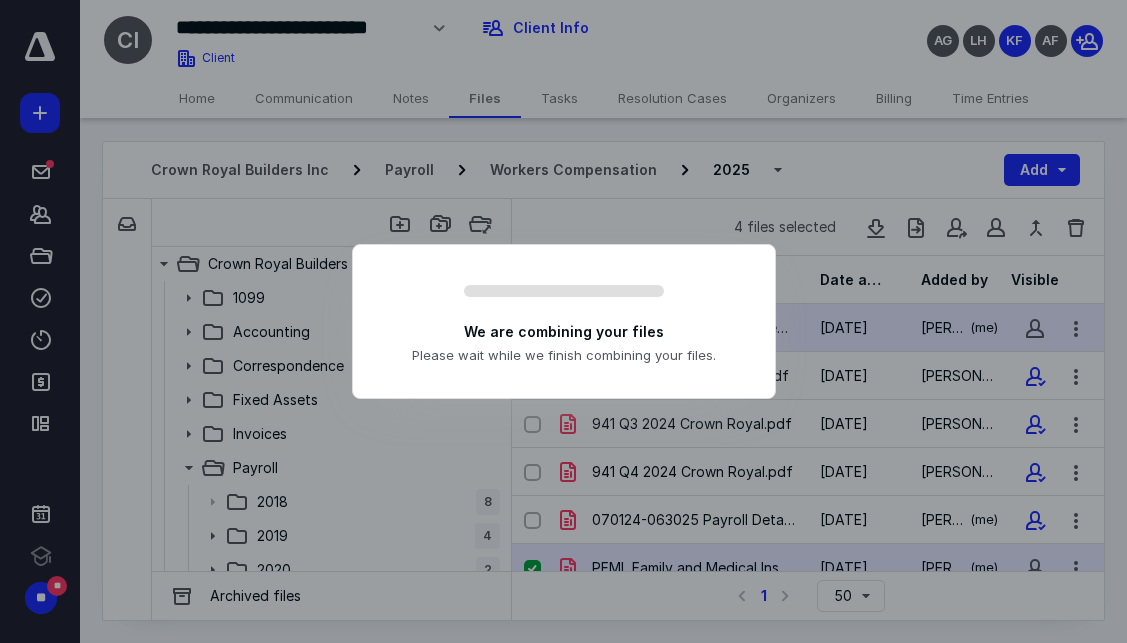 scroll, scrollTop: 100, scrollLeft: 0, axis: vertical 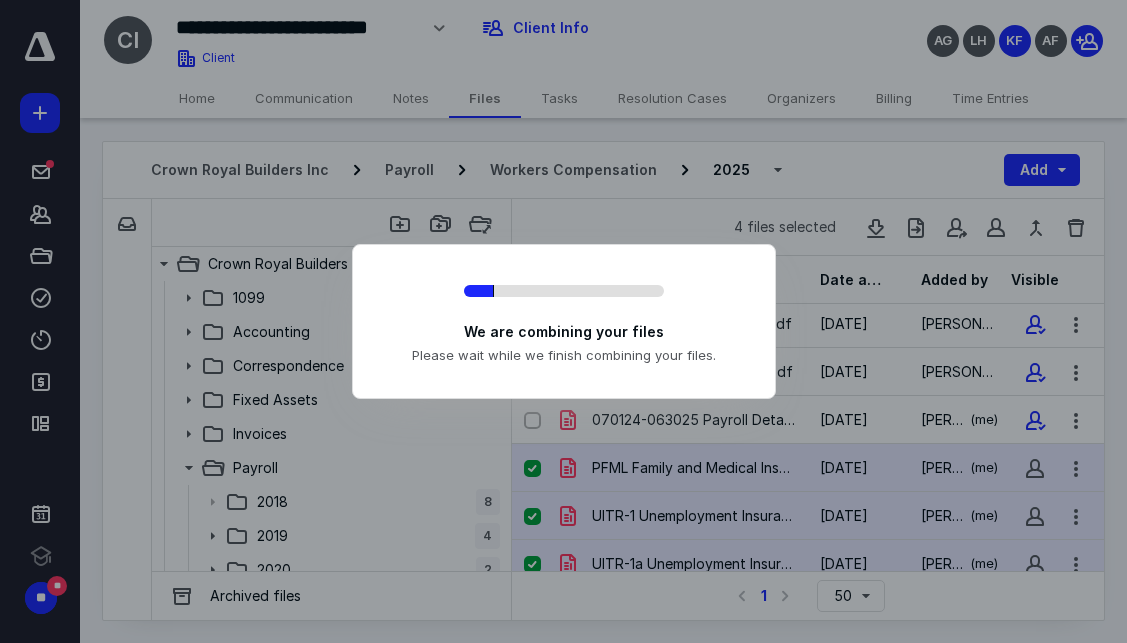checkbox on "false" 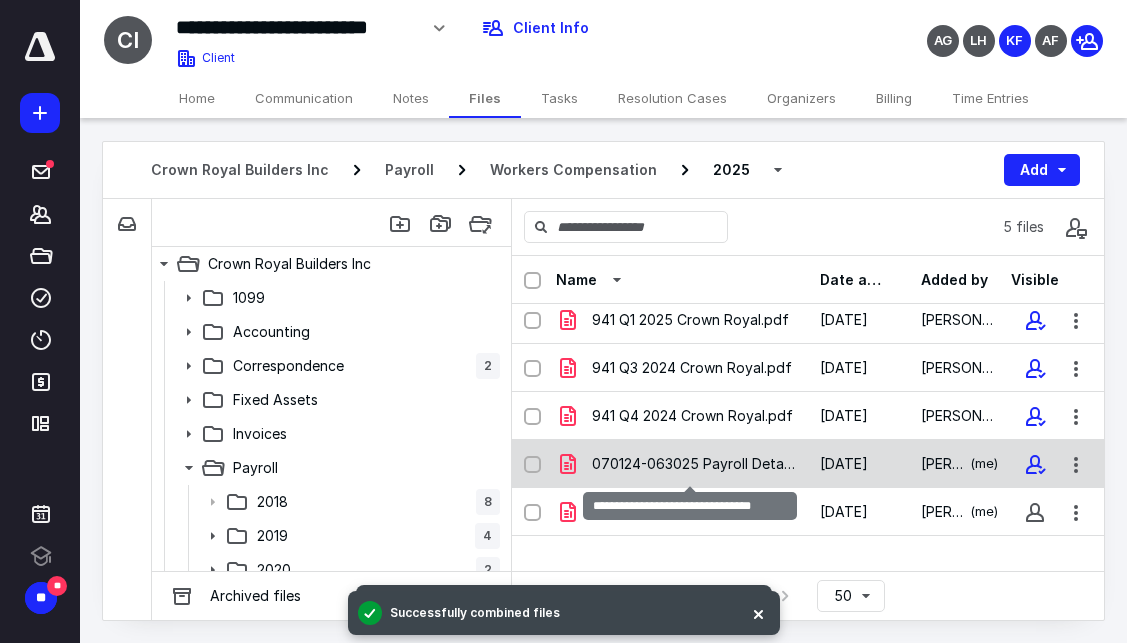 scroll, scrollTop: 0, scrollLeft: 0, axis: both 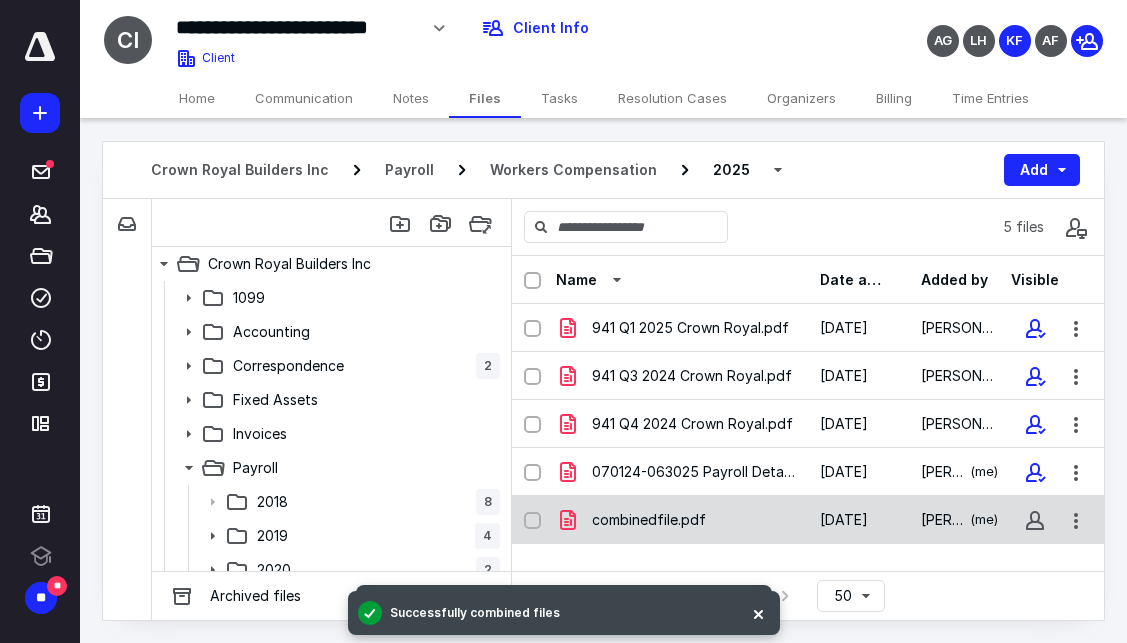 checkbox on "true" 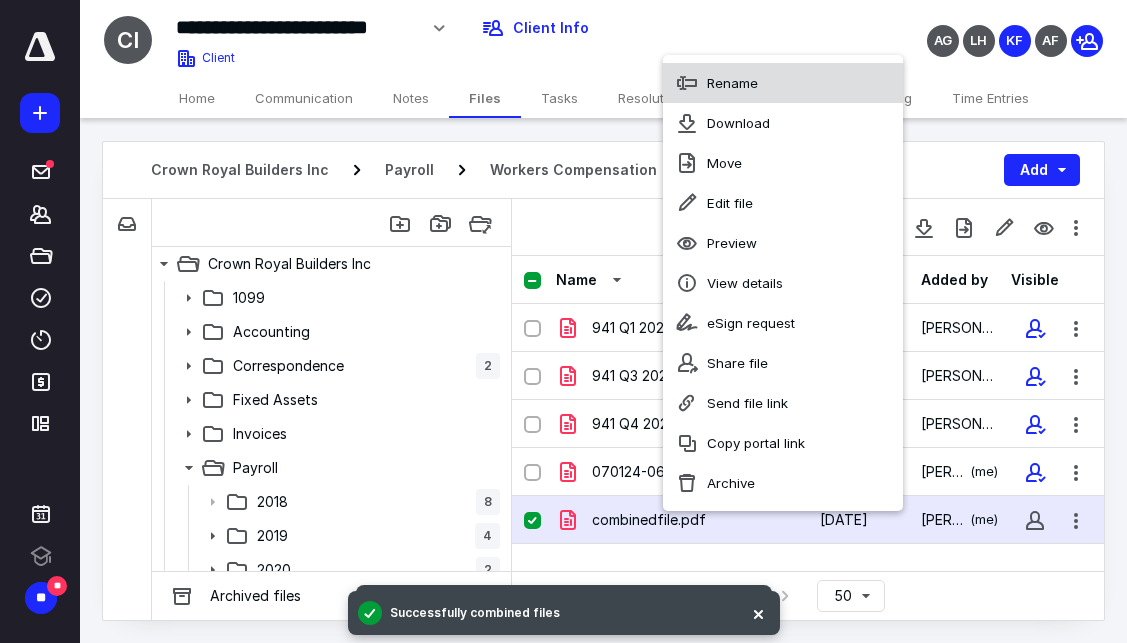 click on "Rename" at bounding box center (783, 83) 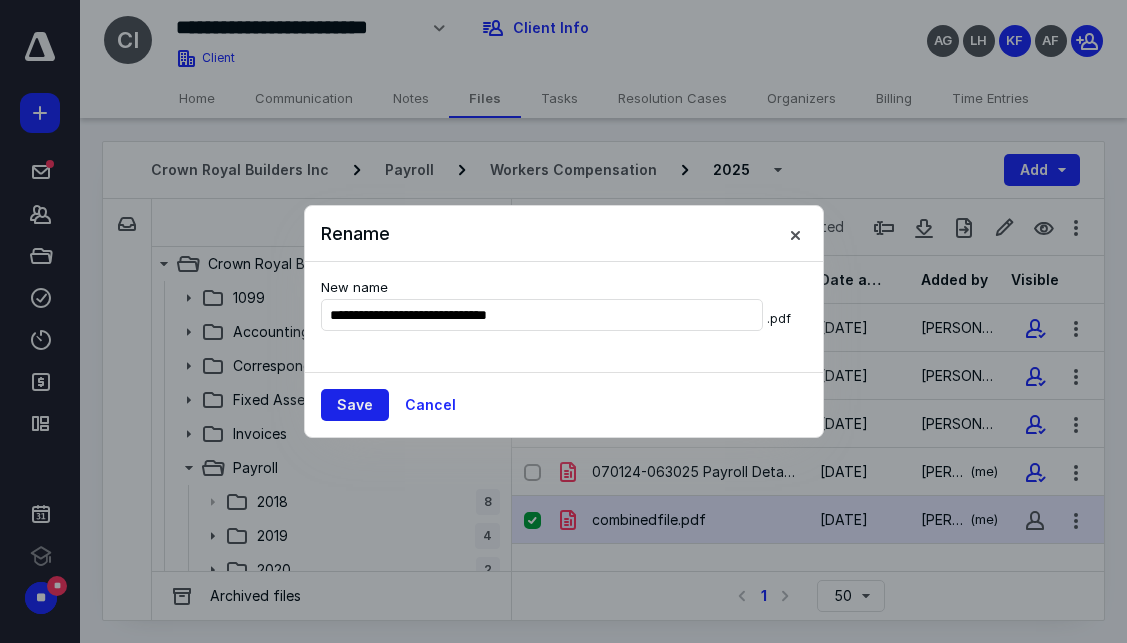 type on "**********" 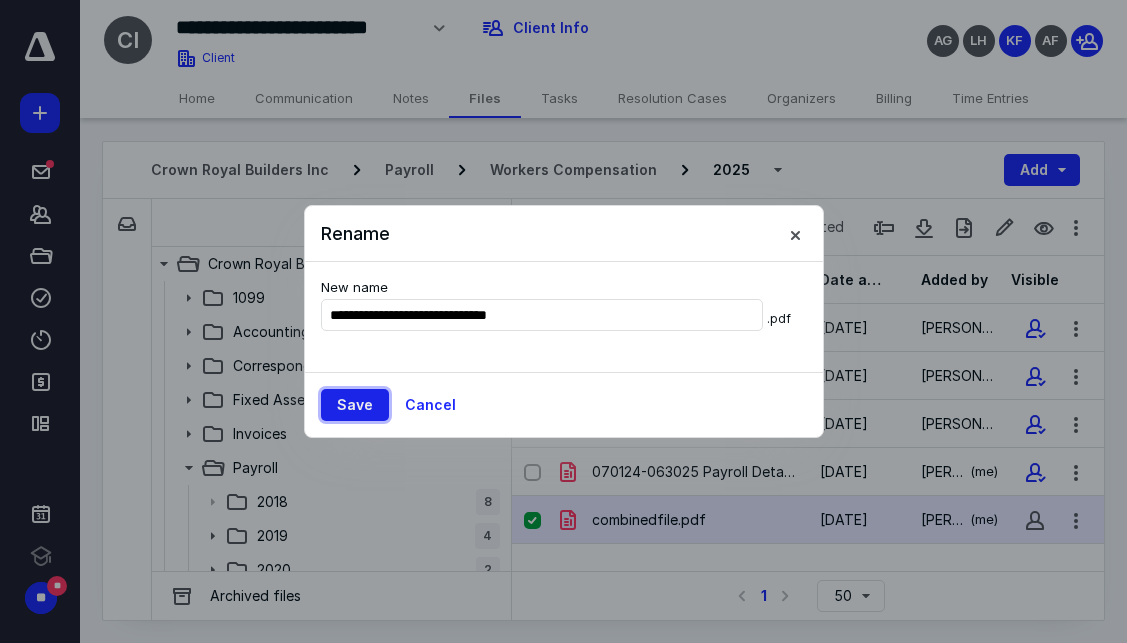 click on "Save" at bounding box center (355, 405) 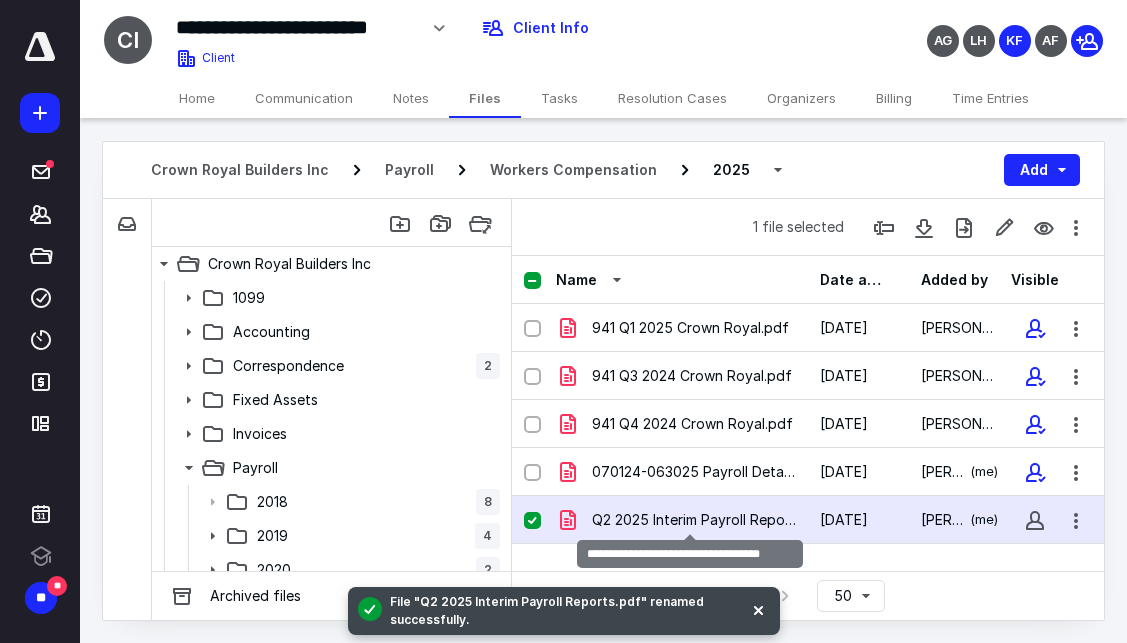 click on "Q2 2025 Interim Payroll Reports.pdf" at bounding box center (694, 520) 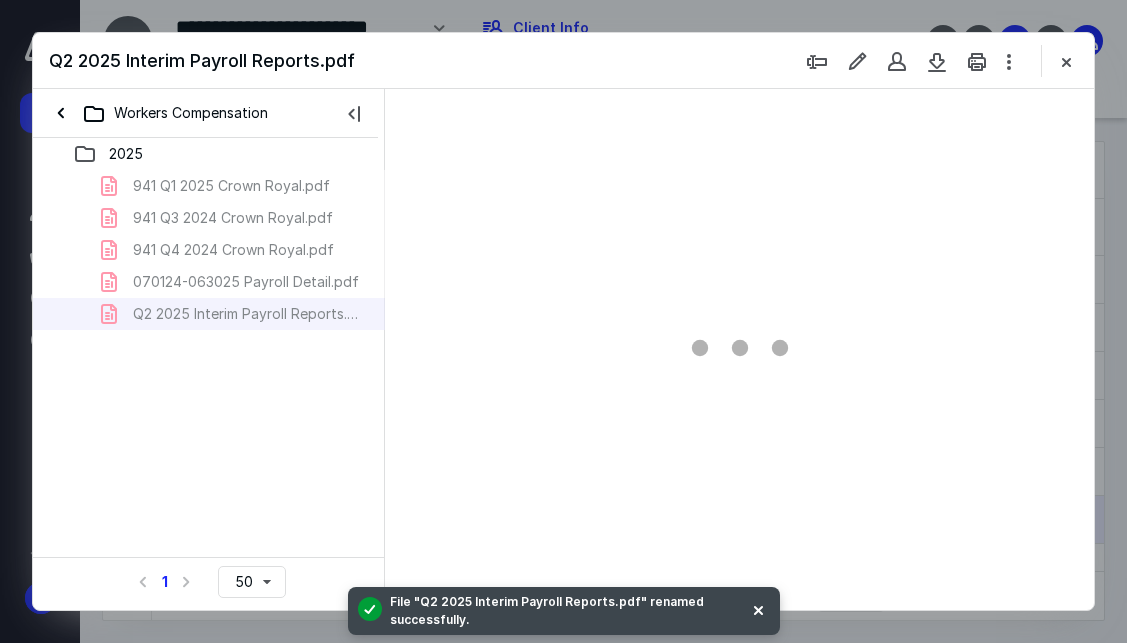 scroll, scrollTop: 0, scrollLeft: 0, axis: both 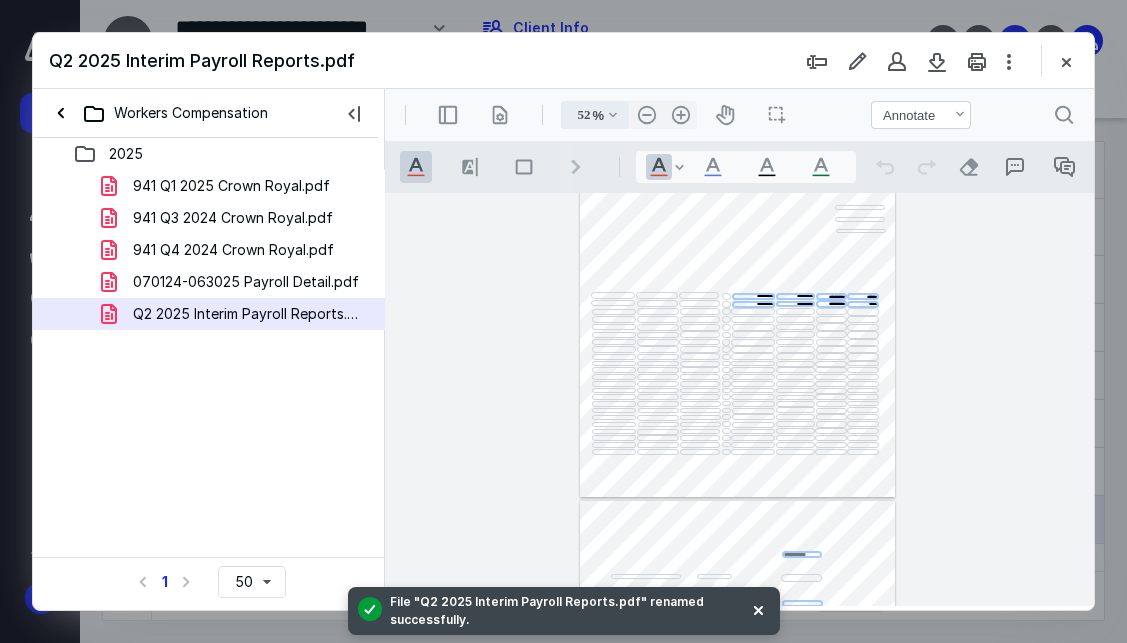 click on ".cls-1{fill:#abb0c4;} icon - chevron - down" at bounding box center [613, 115] 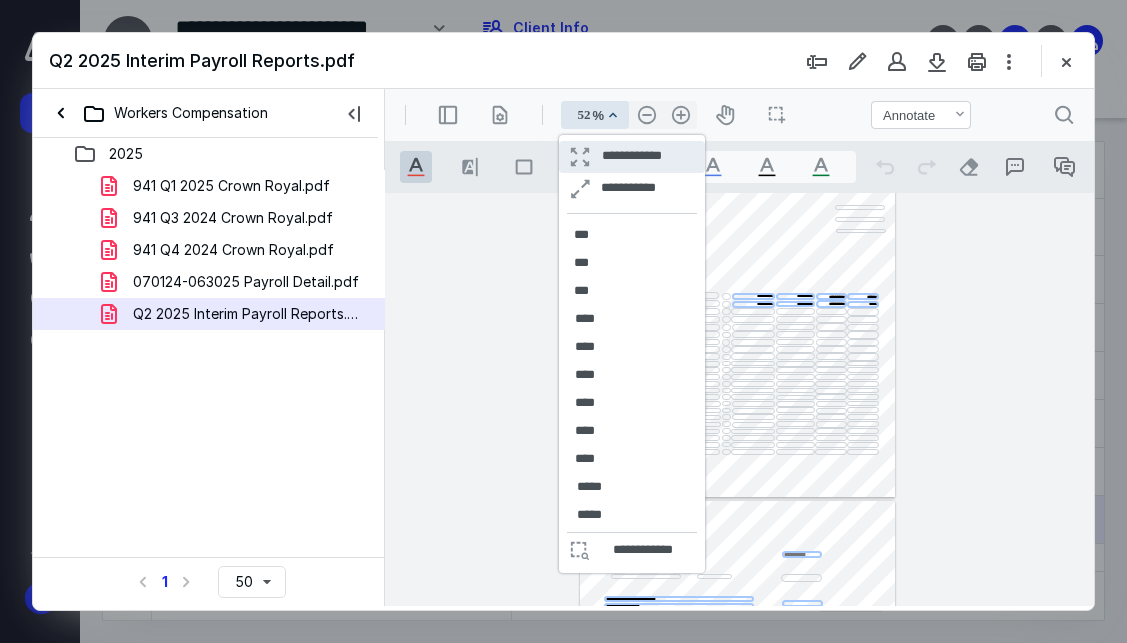 click on "**********" at bounding box center (631, 157) 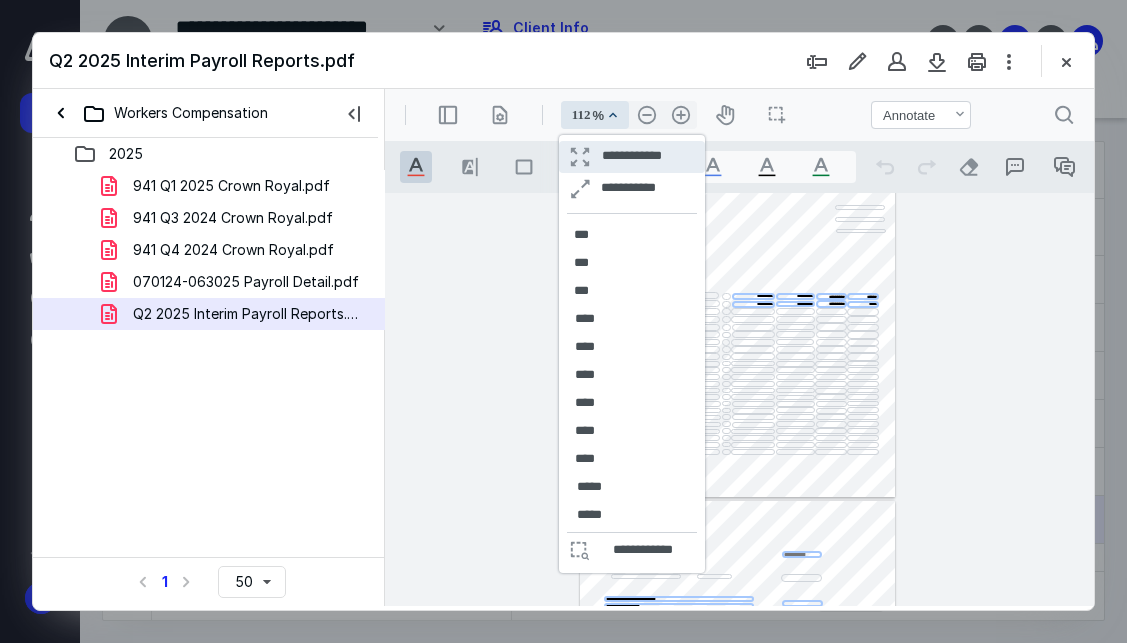 scroll, scrollTop: 229, scrollLeft: 0, axis: vertical 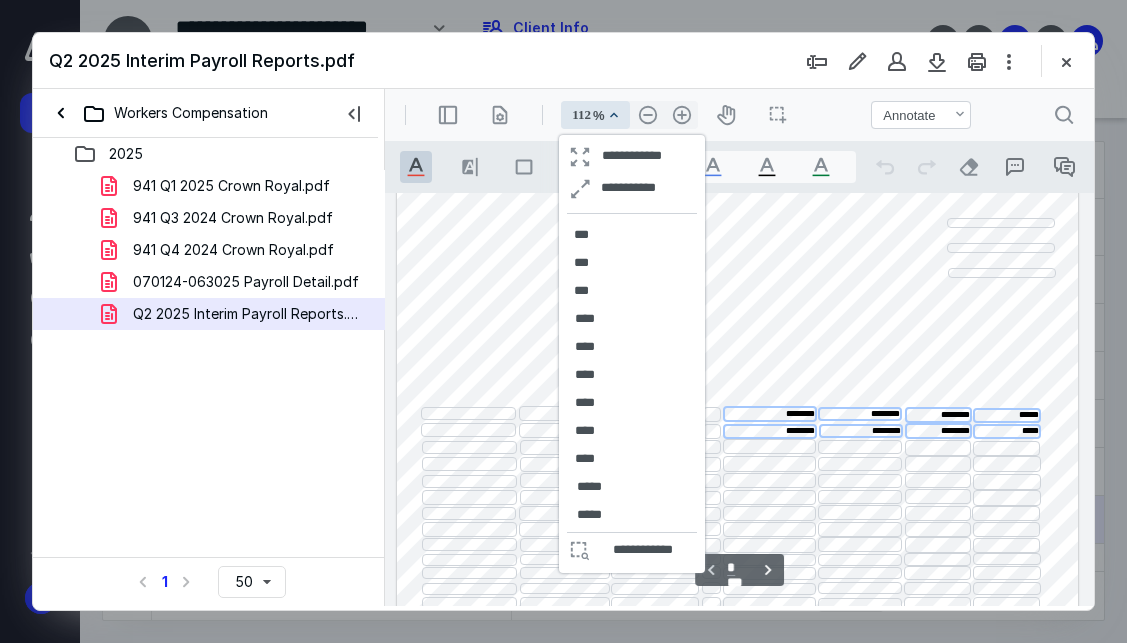 click at bounding box center [769, 445] 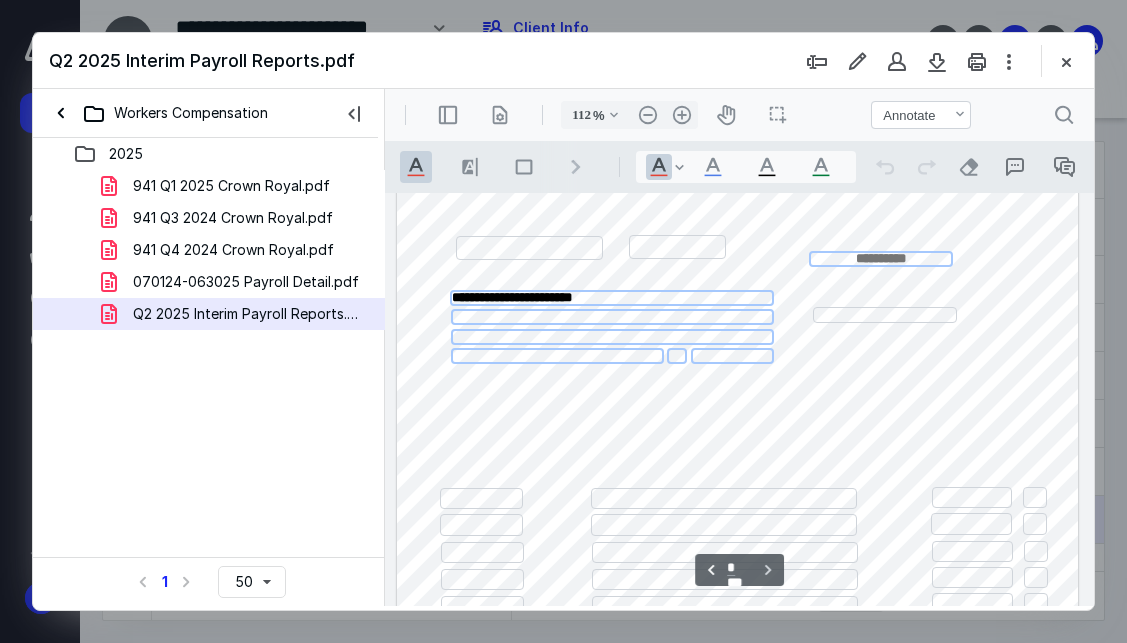 scroll, scrollTop: 1857, scrollLeft: 0, axis: vertical 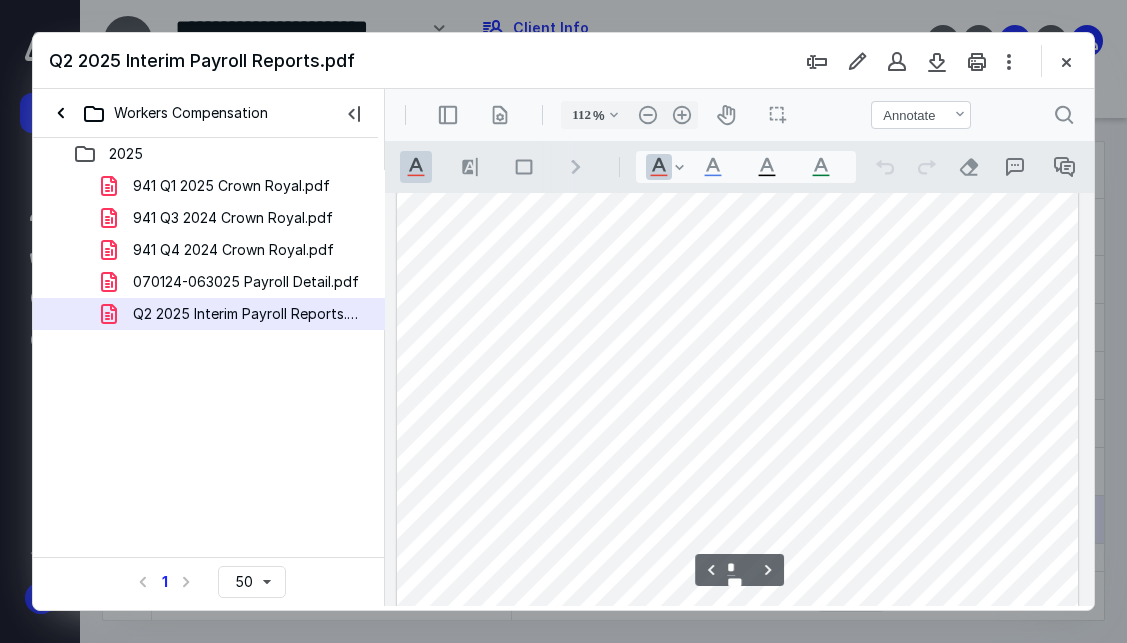 type on "*" 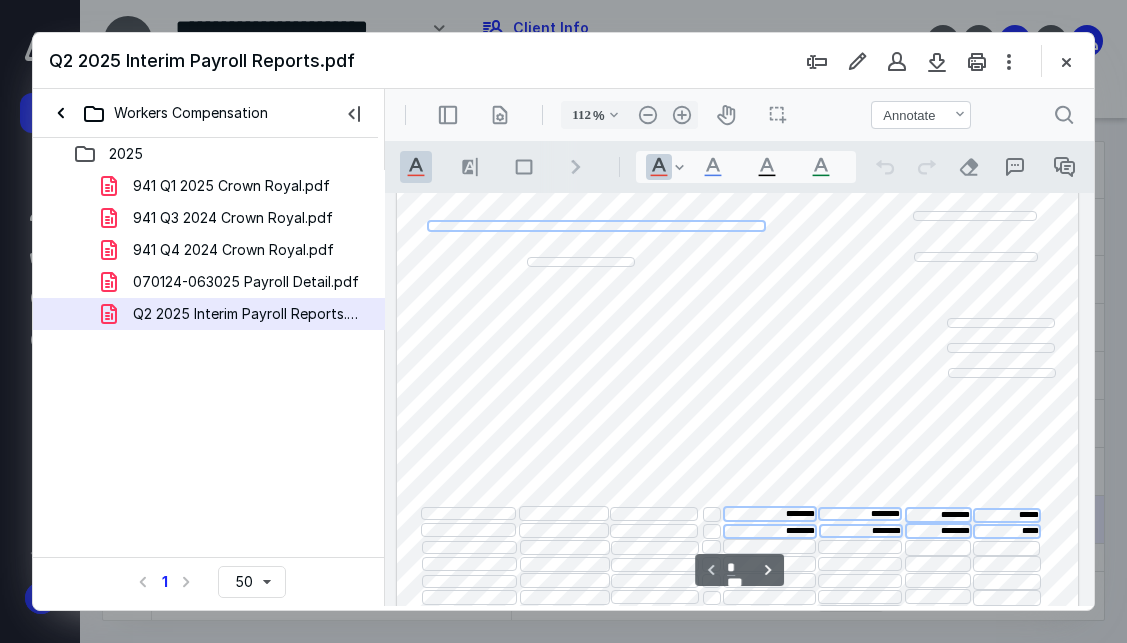 scroll, scrollTop: 0, scrollLeft: 0, axis: both 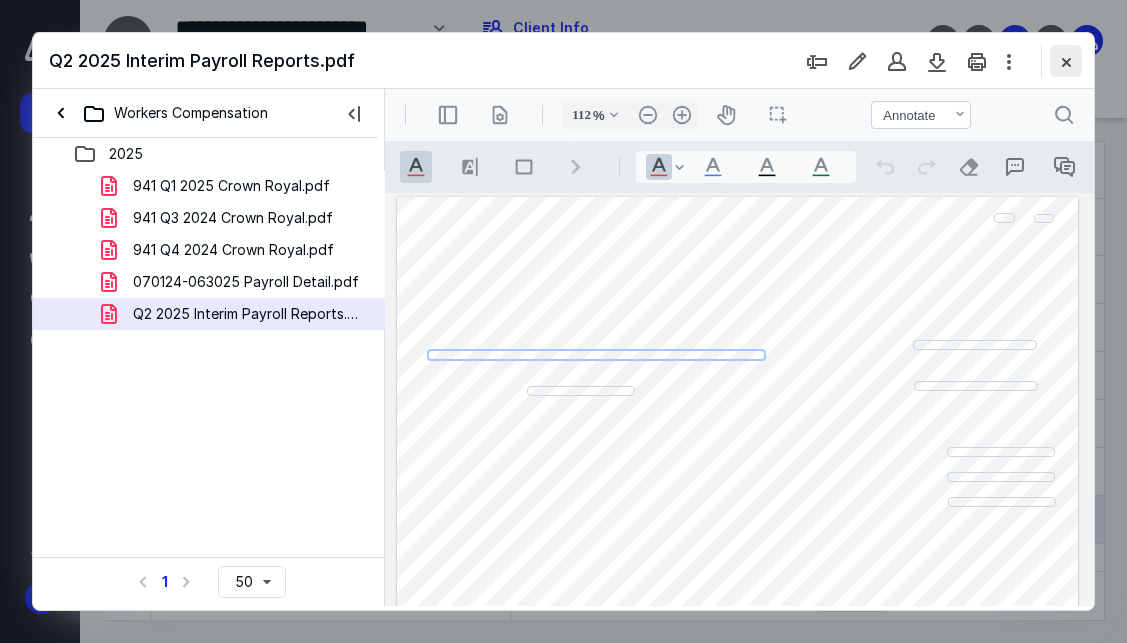 click at bounding box center (1066, 61) 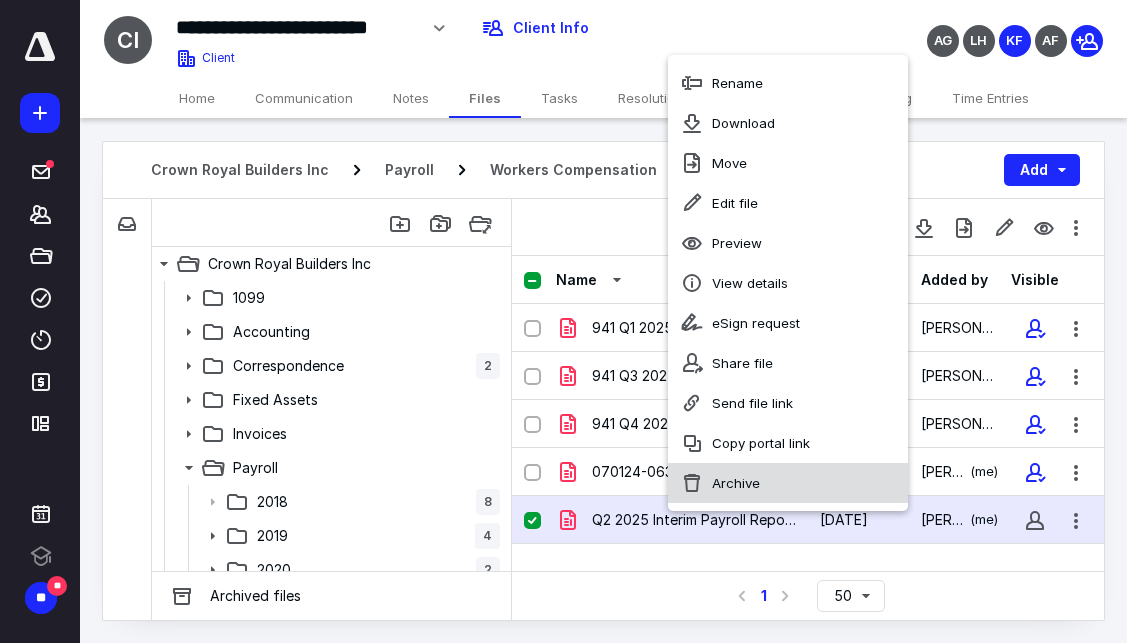 click on "Archive" at bounding box center (788, 483) 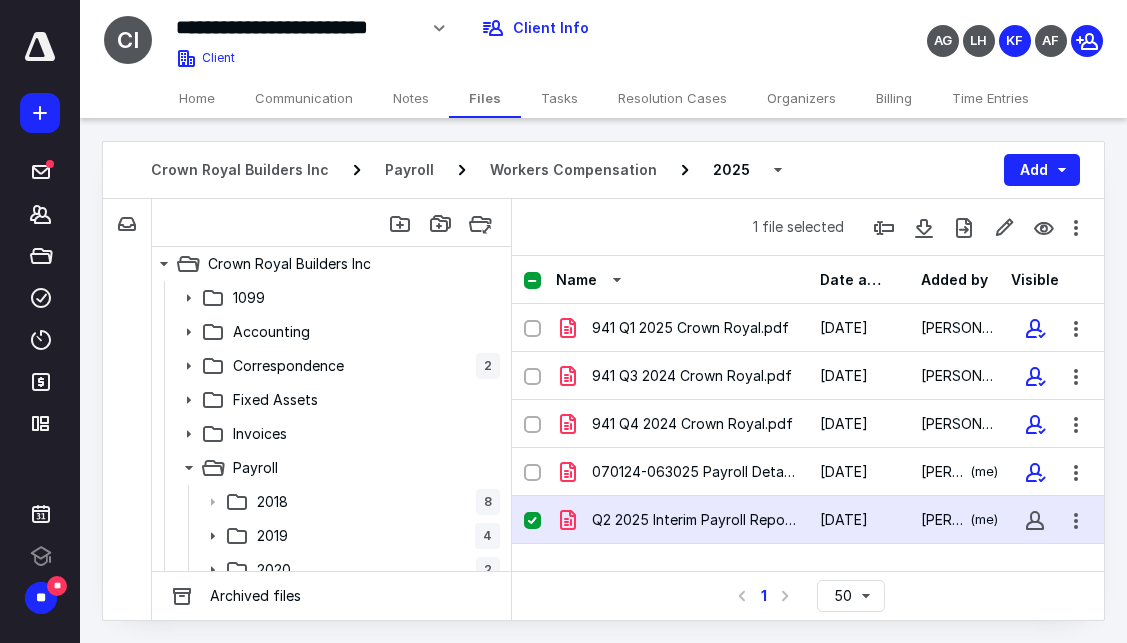 checkbox on "false" 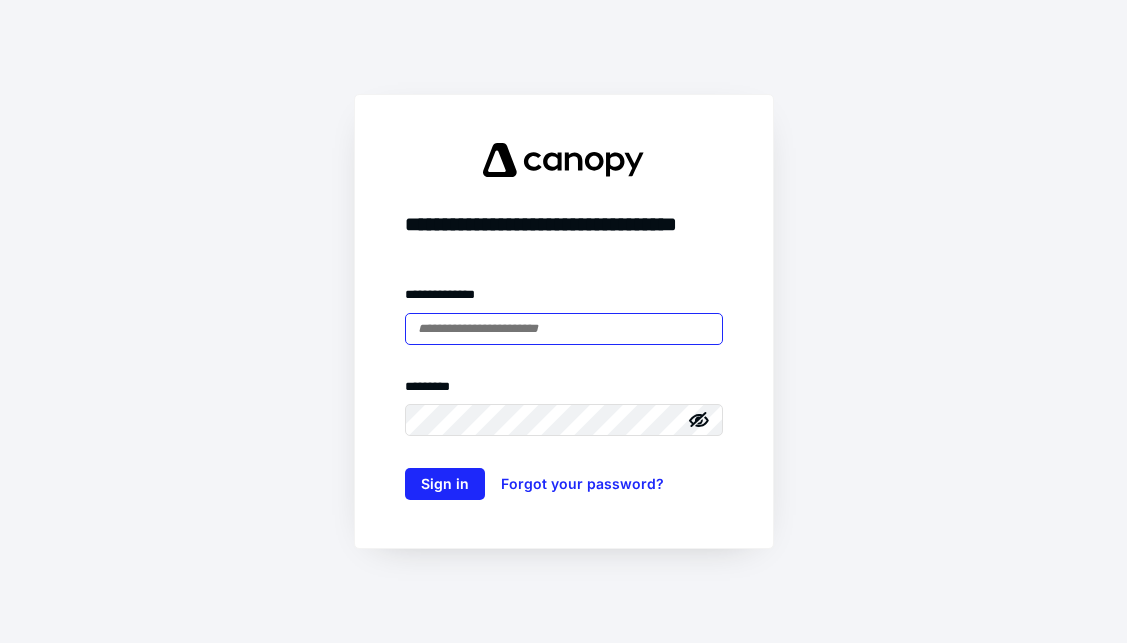 scroll, scrollTop: 0, scrollLeft: 0, axis: both 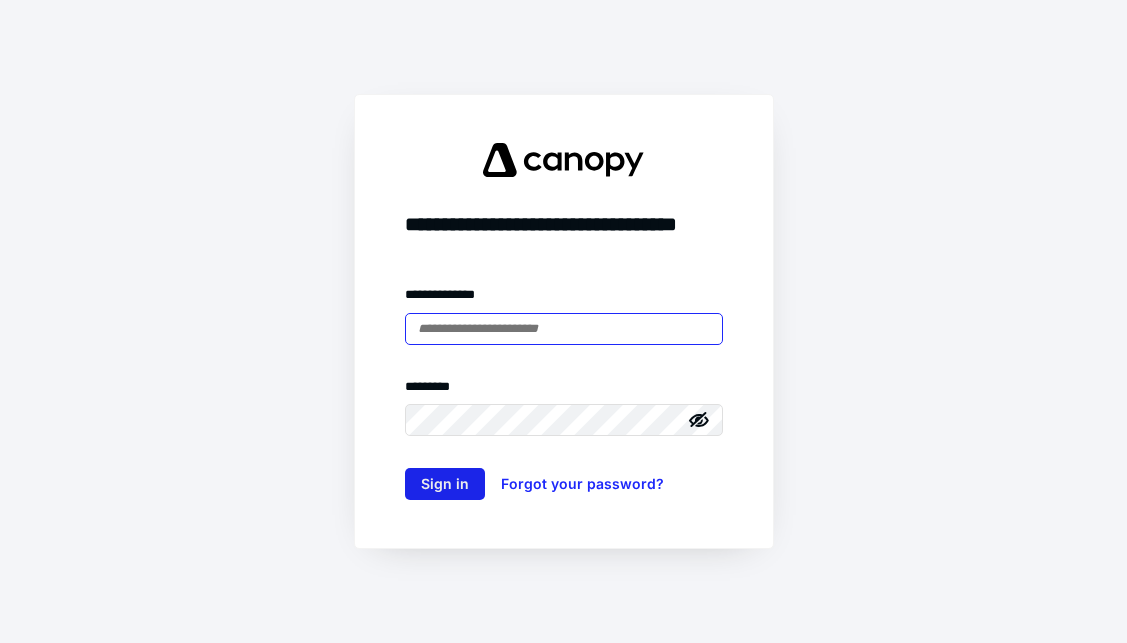 type on "**********" 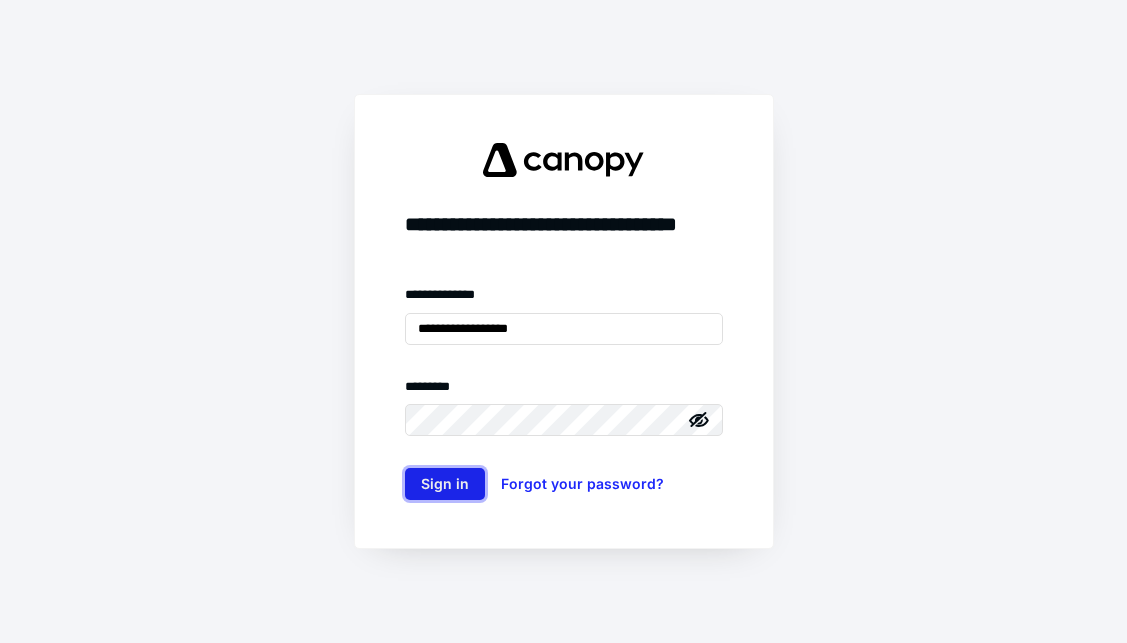 click on "Sign in" at bounding box center [445, 484] 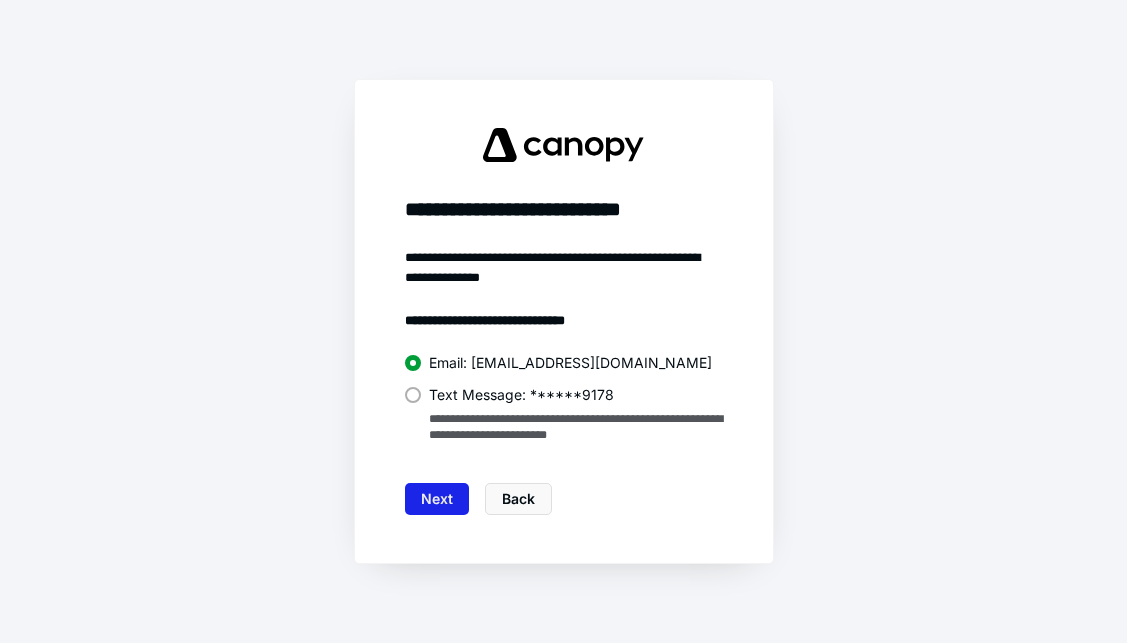 click on "Next" at bounding box center [437, 499] 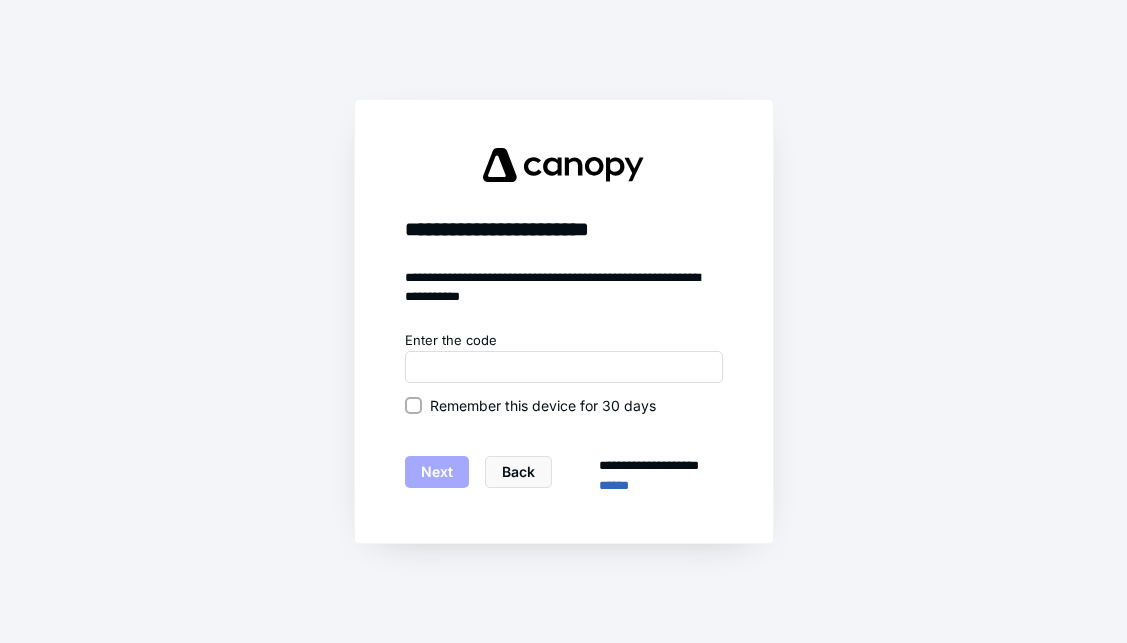 click 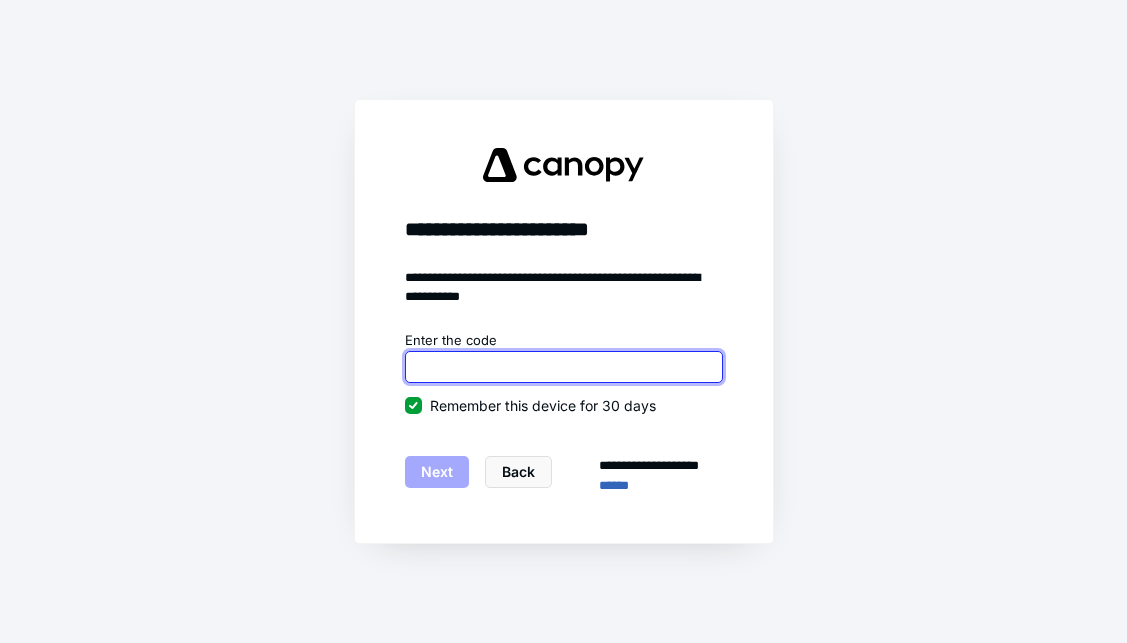 click at bounding box center (564, 367) 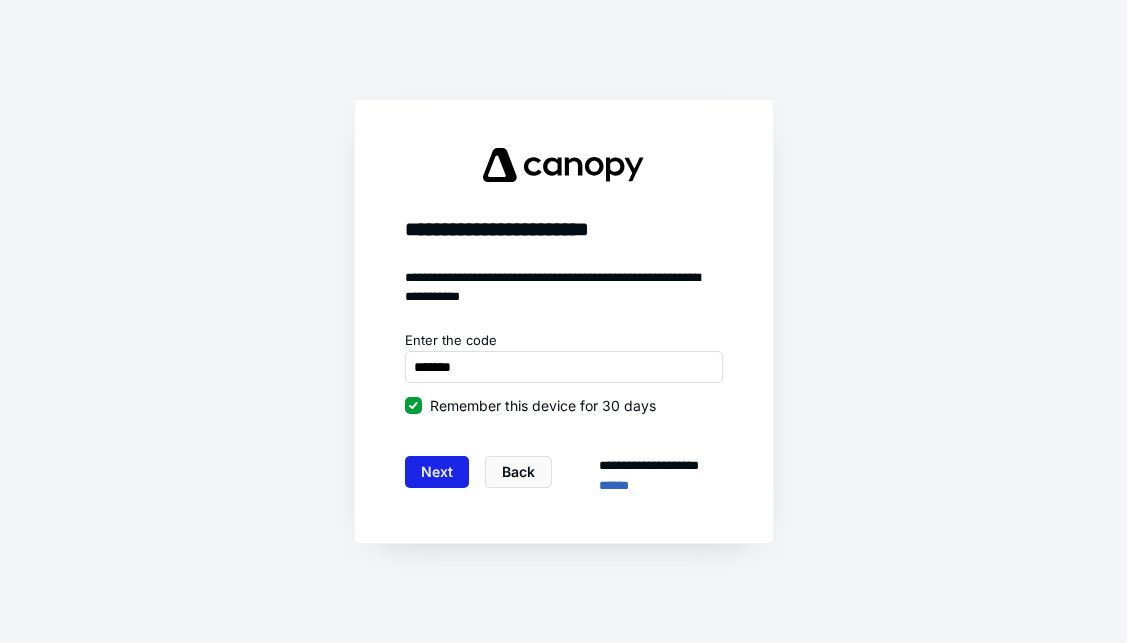 type on "******" 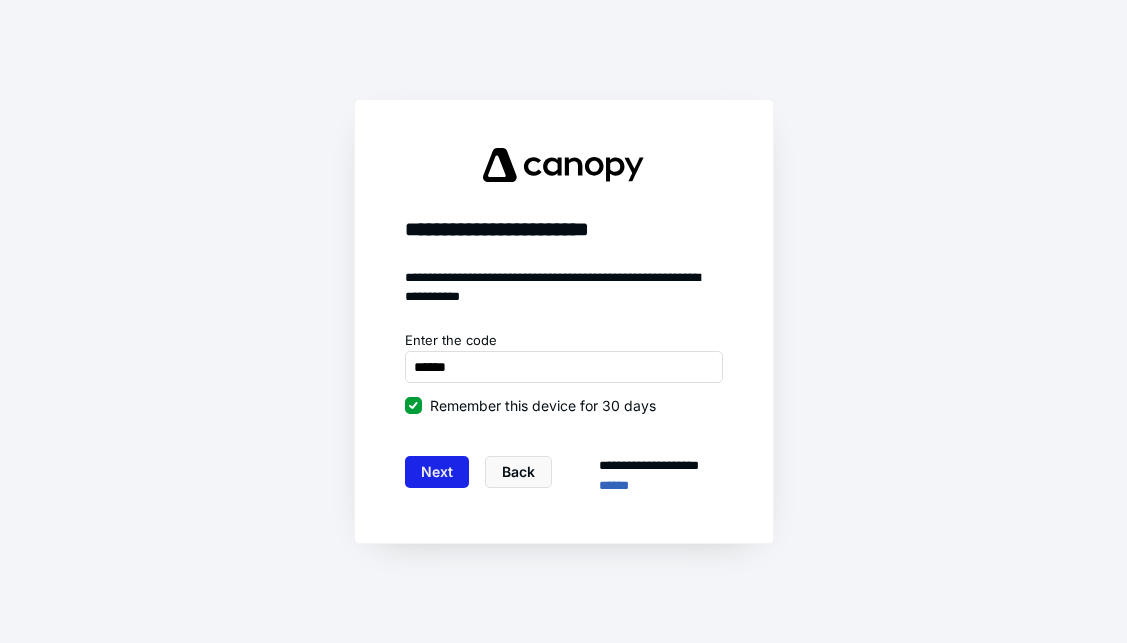 click on "Next" at bounding box center (437, 472) 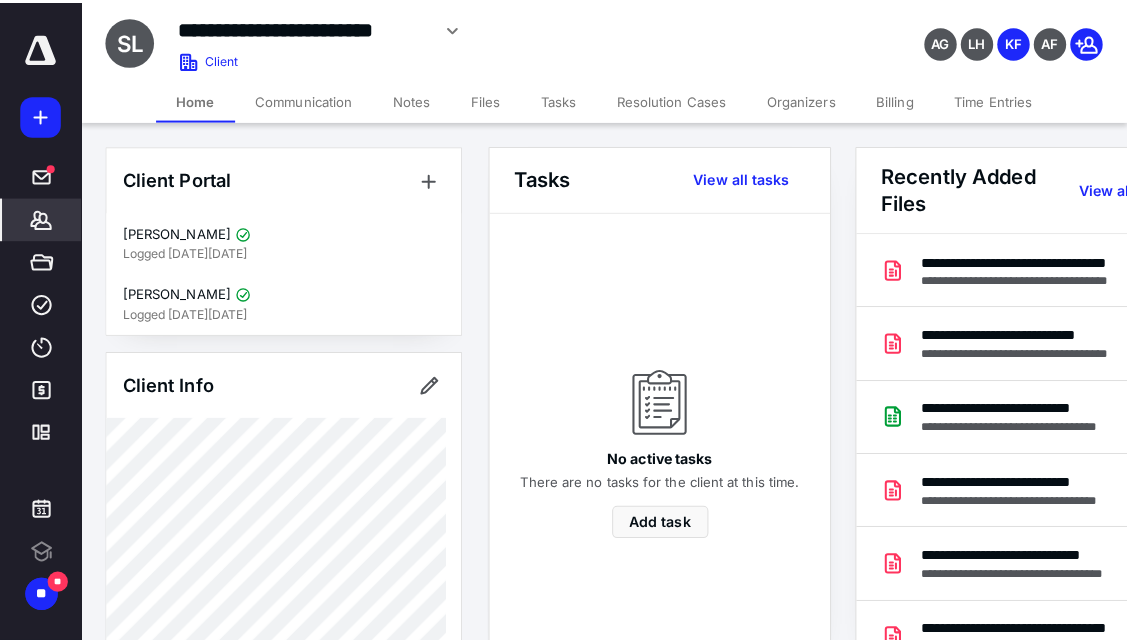 scroll, scrollTop: 0, scrollLeft: 0, axis: both 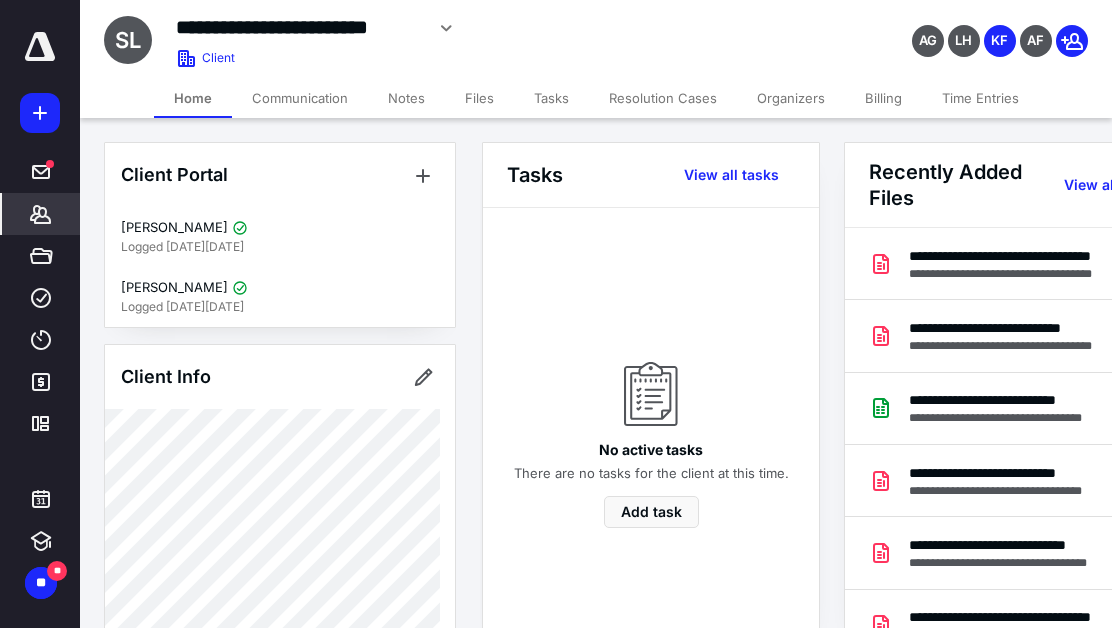 click on "*******" at bounding box center [41, 214] 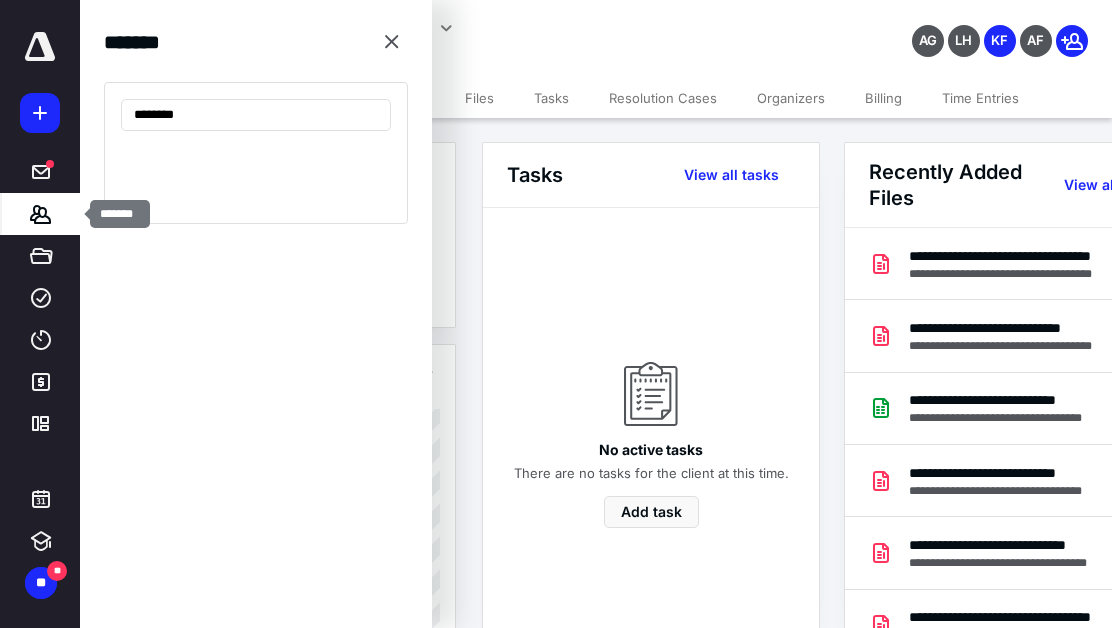 type on "********" 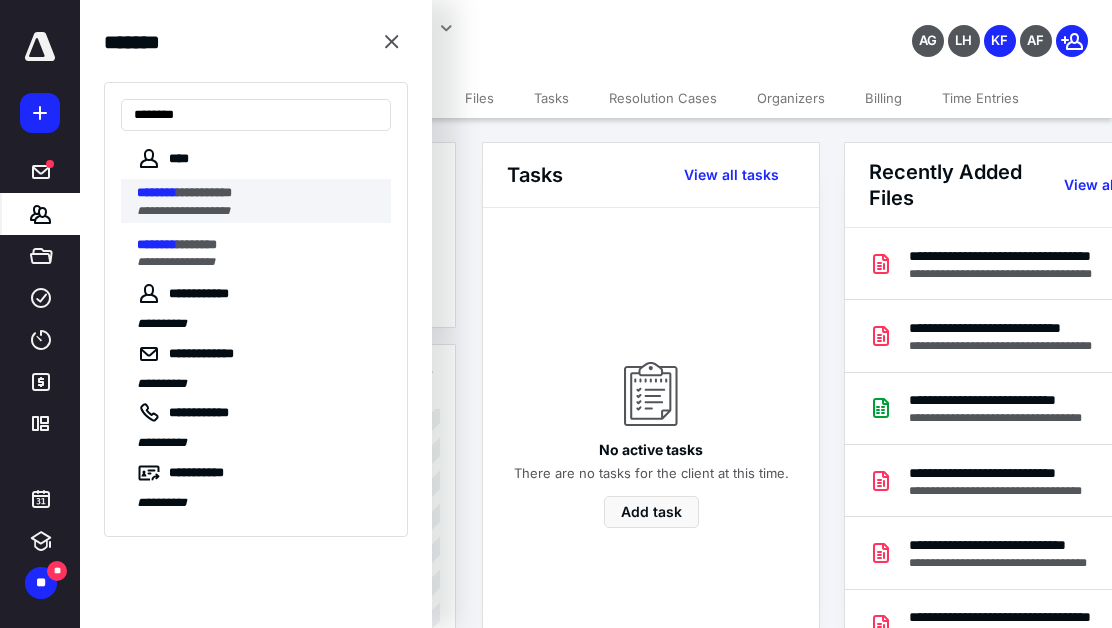click on "**********" at bounding box center (204, 192) 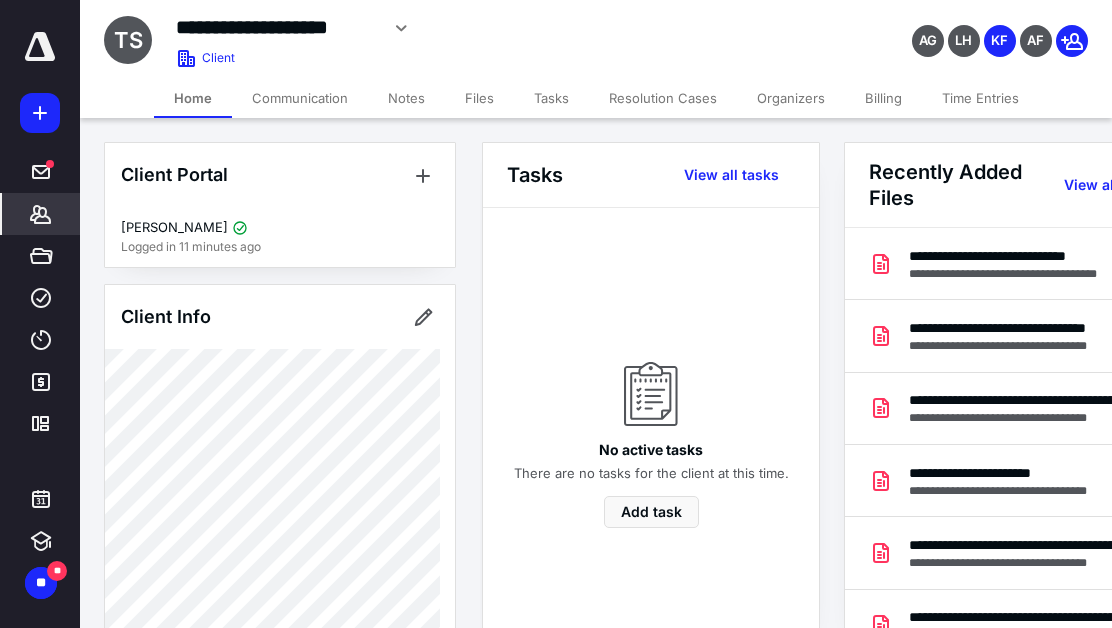click on "Files" at bounding box center (479, 98) 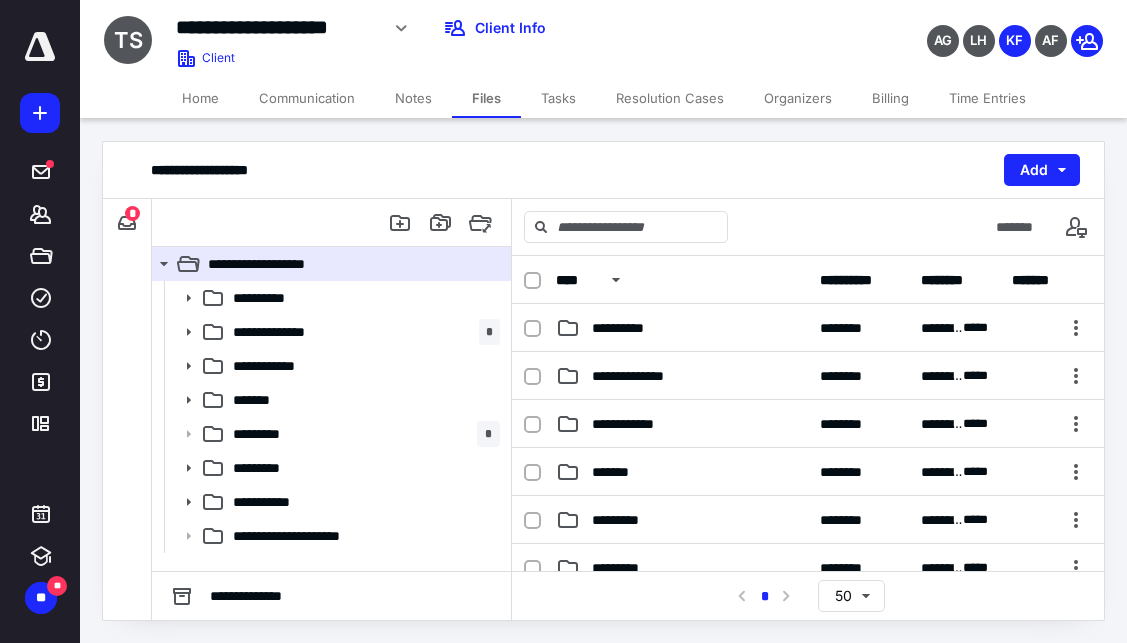 click on "*" at bounding box center [132, 213] 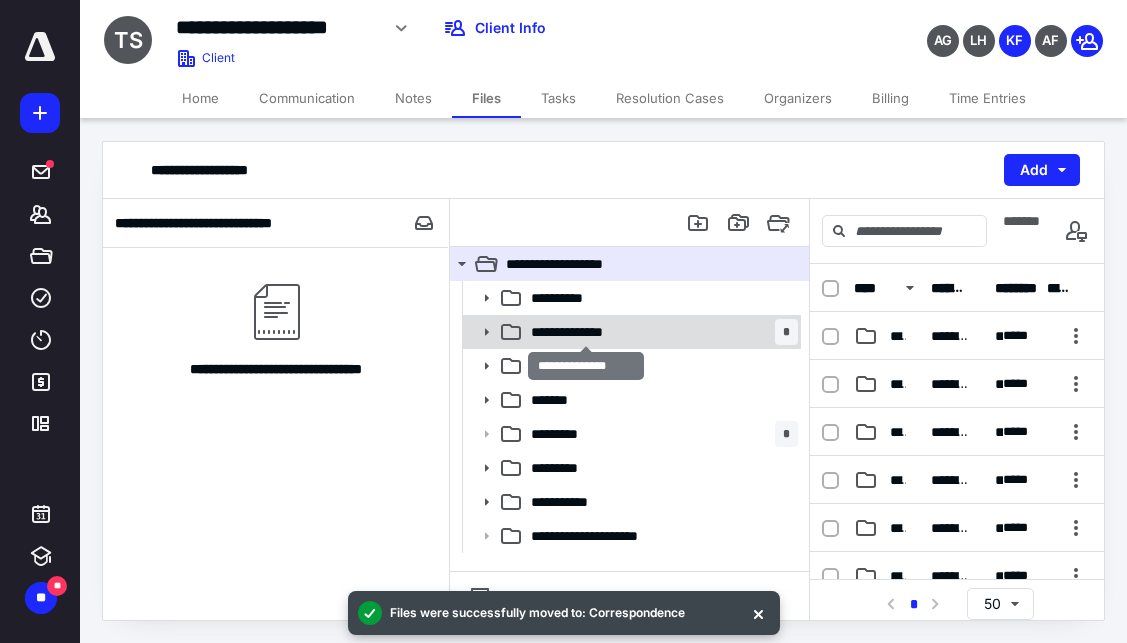 click on "**********" at bounding box center [586, 332] 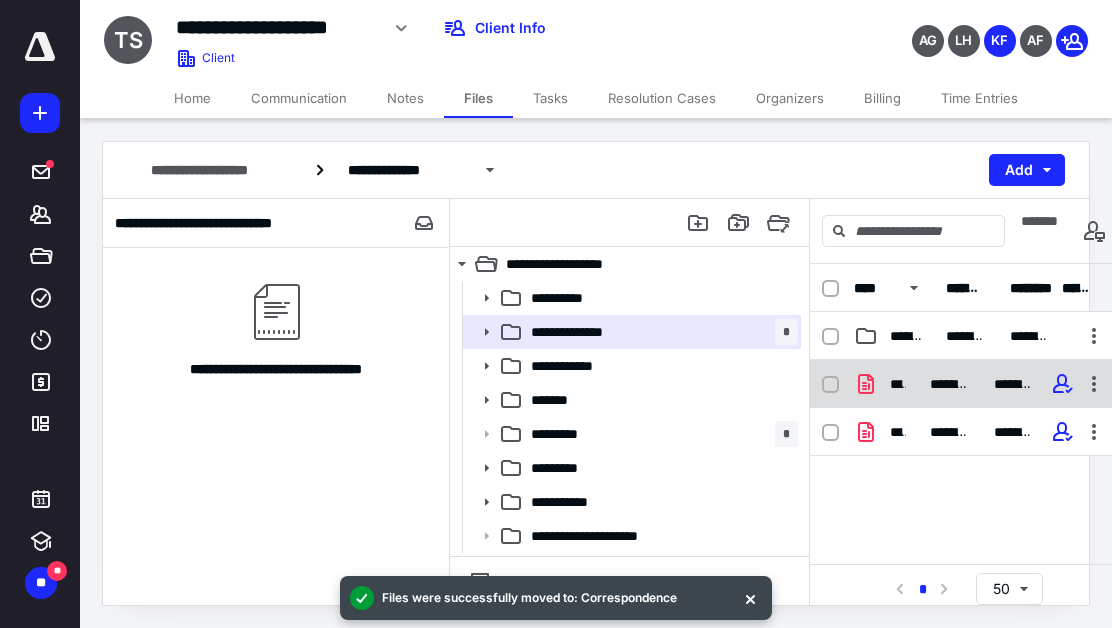 click on "**********" at bounding box center (898, 384) 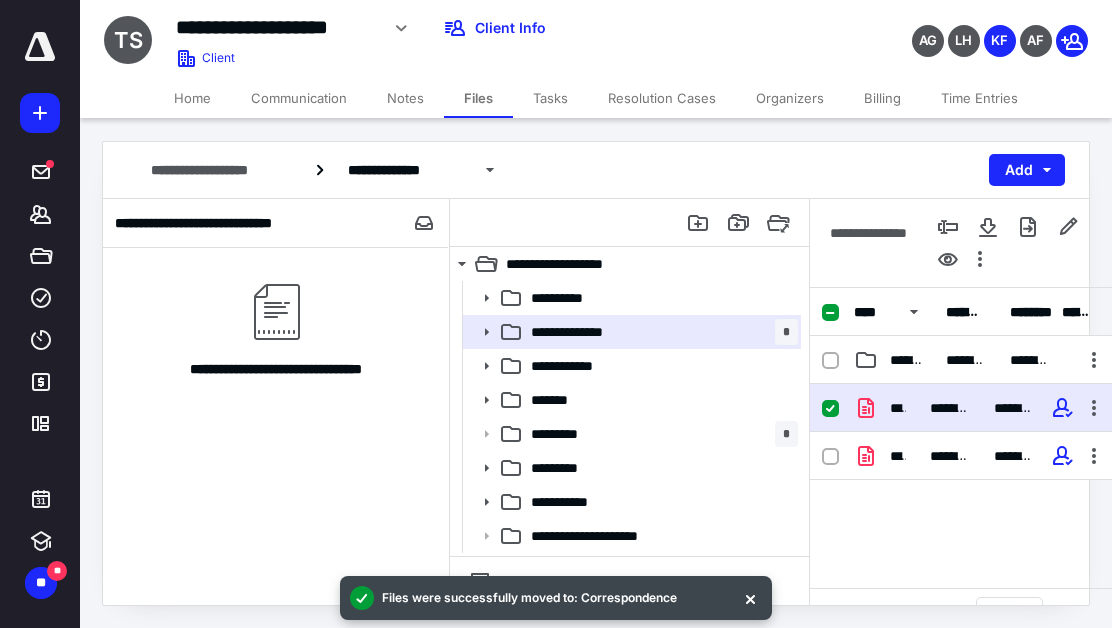 click on "**********" at bounding box center [966, 408] 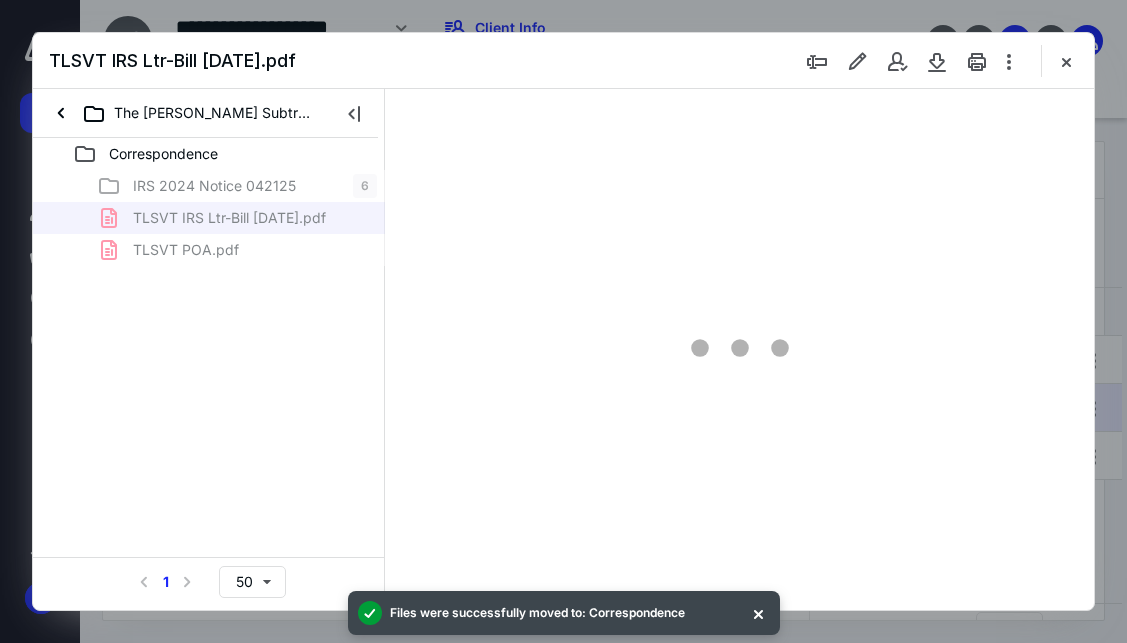 scroll, scrollTop: 0, scrollLeft: 0, axis: both 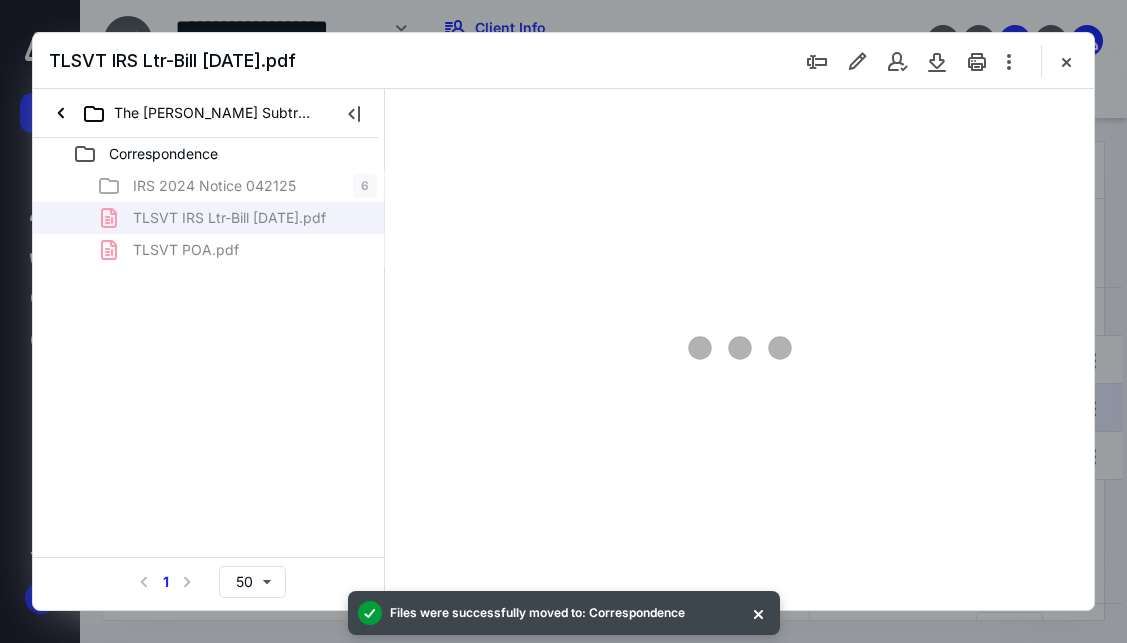 type on "52" 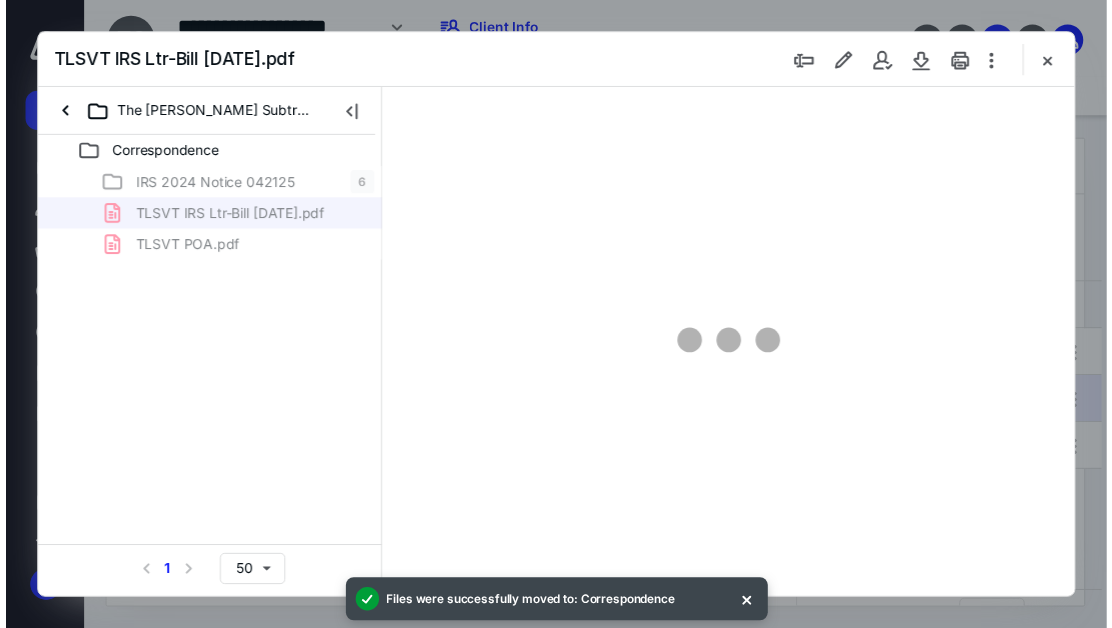 scroll, scrollTop: 106, scrollLeft: 0, axis: vertical 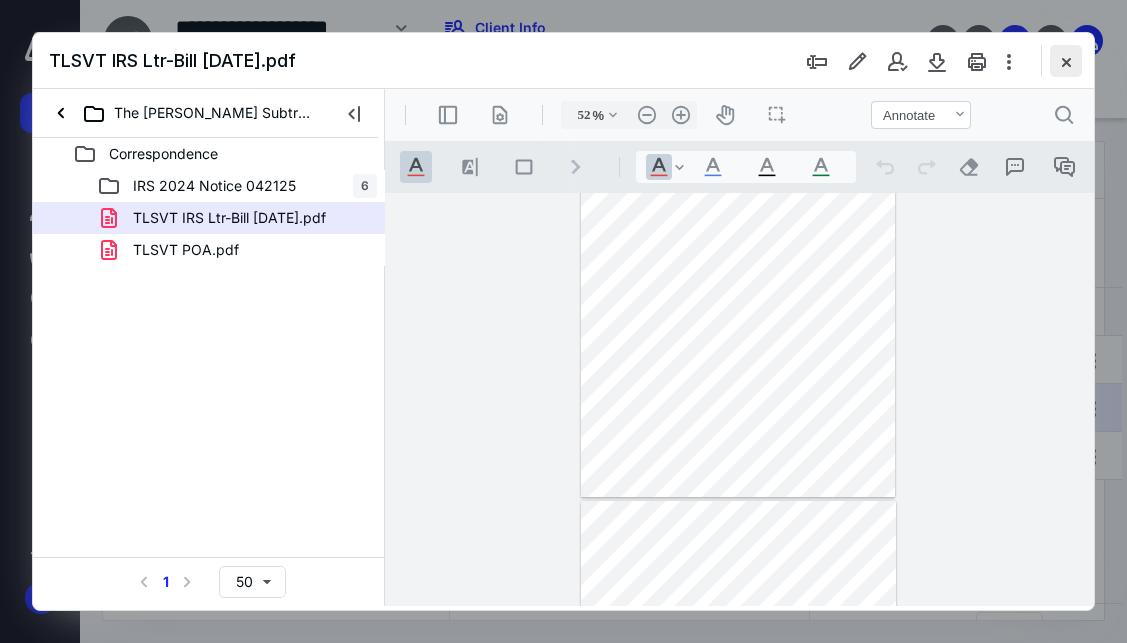 click at bounding box center [1066, 61] 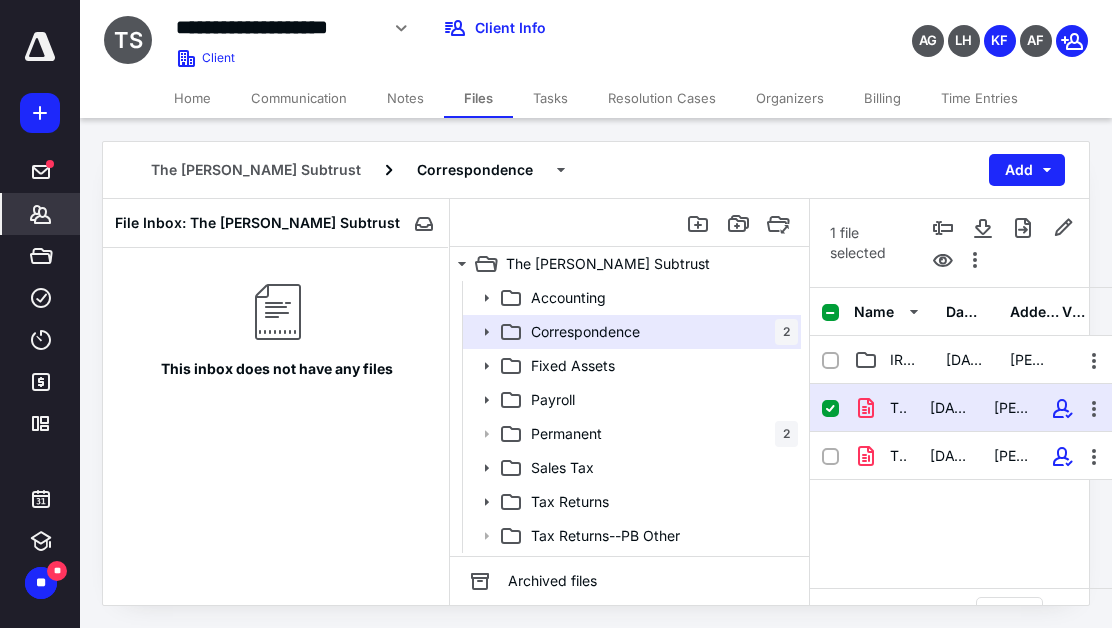click on "*******" at bounding box center (41, 214) 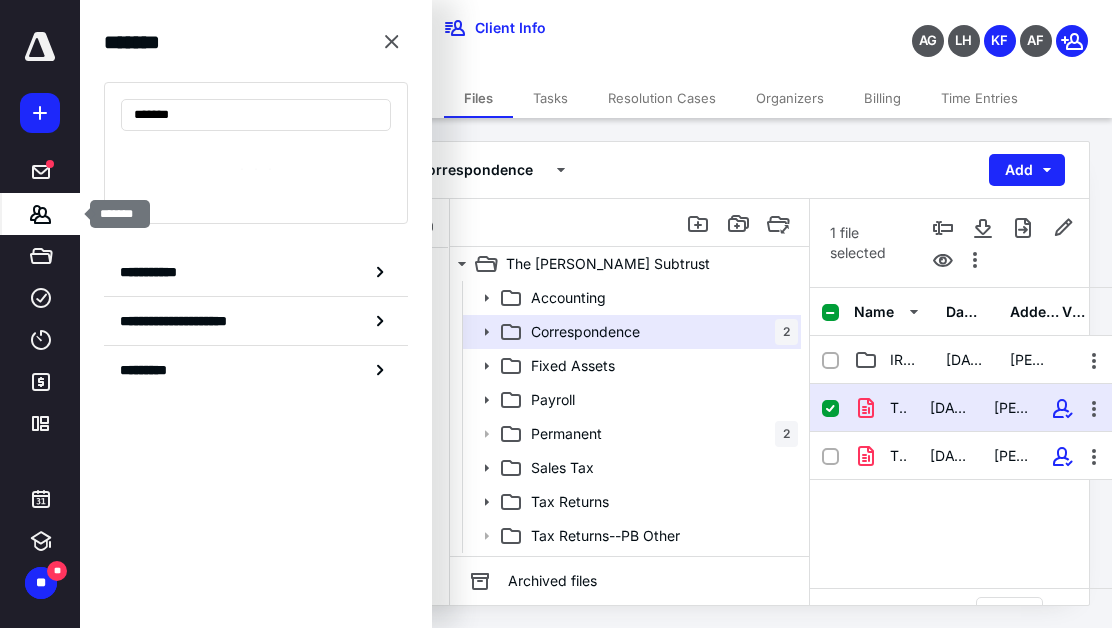 type on "*******" 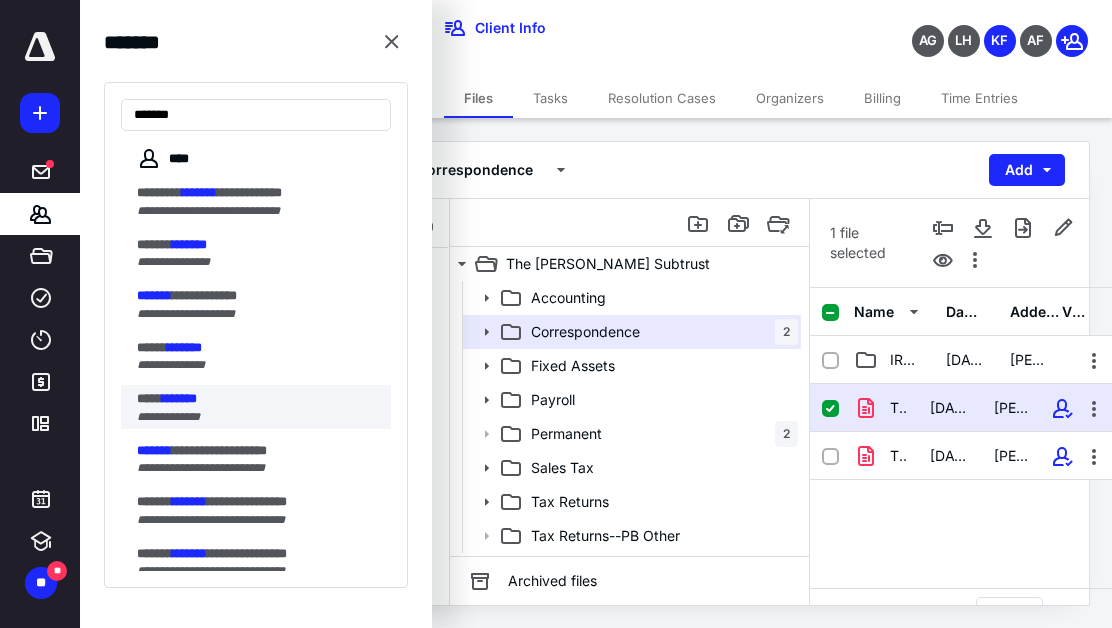 click on "*******" at bounding box center (179, 398) 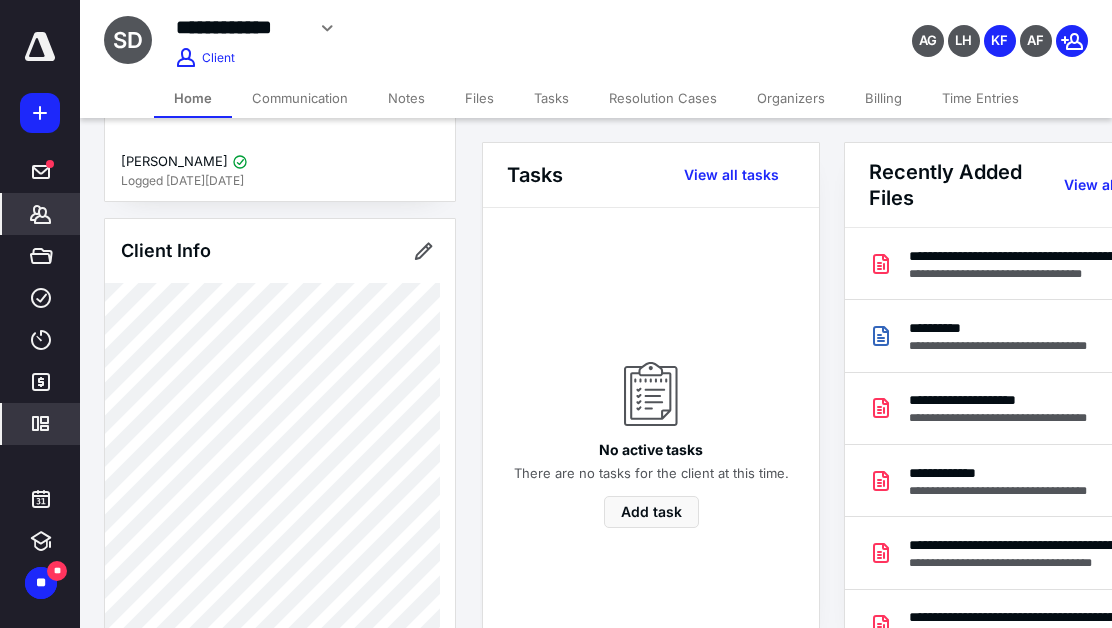 scroll, scrollTop: 100, scrollLeft: 0, axis: vertical 